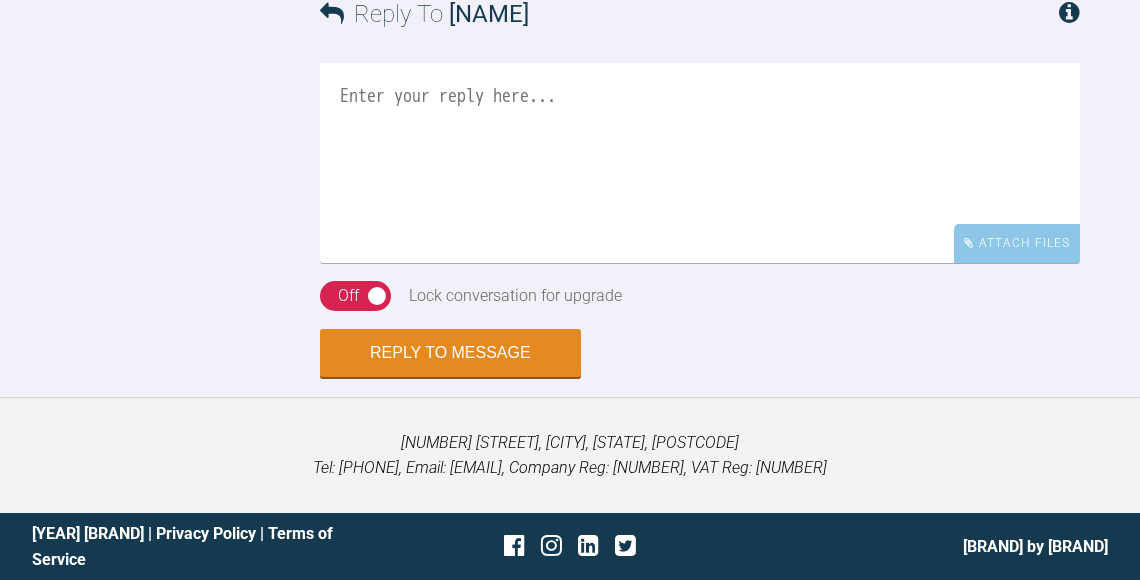 scroll, scrollTop: 5960, scrollLeft: 0, axis: vertical 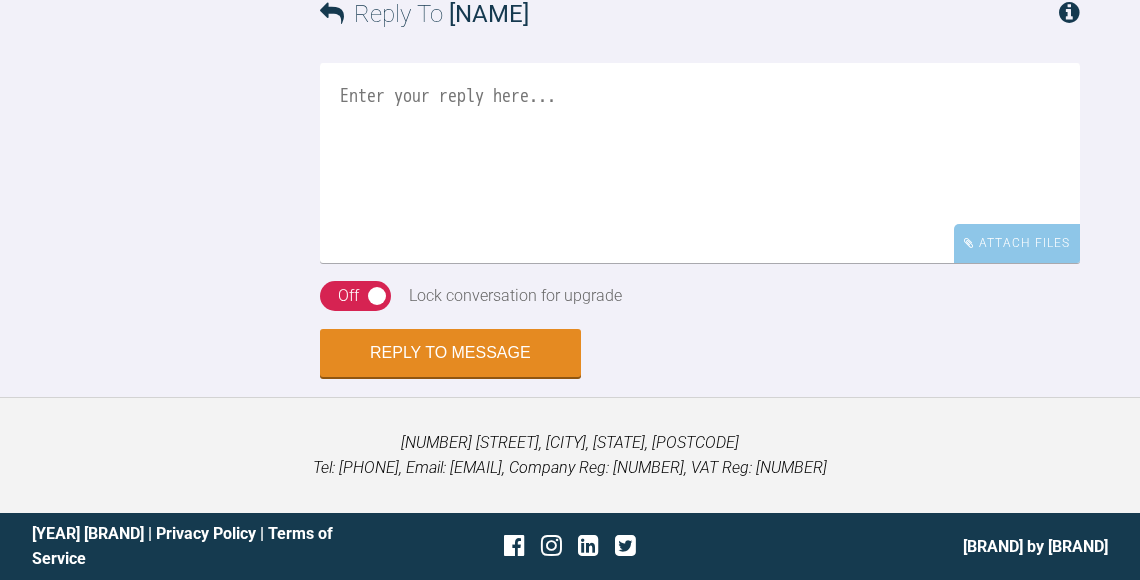click at bounding box center [700, 163] 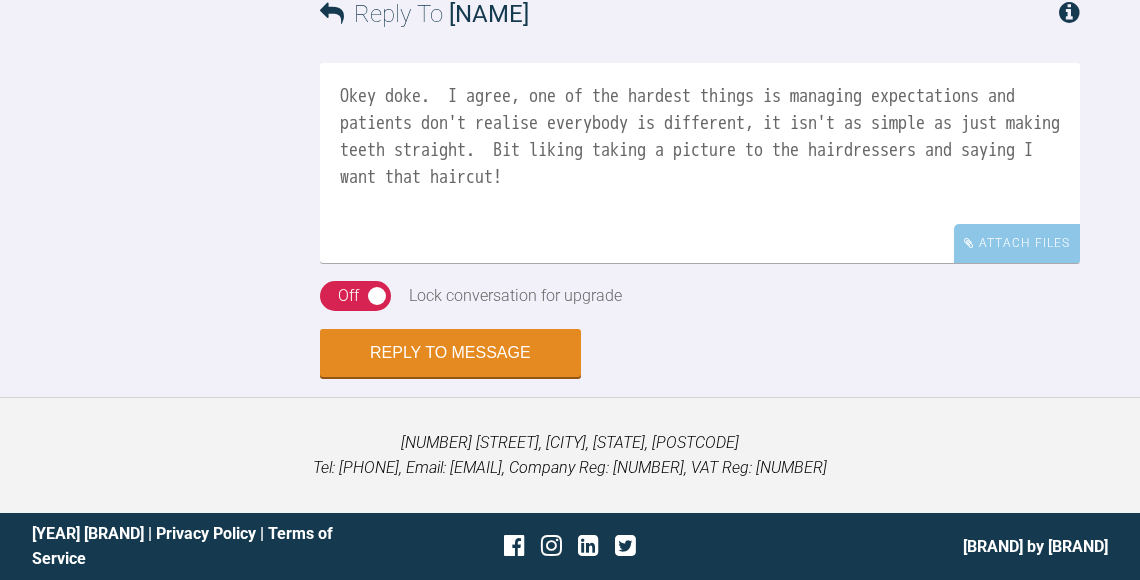 scroll, scrollTop: 6031, scrollLeft: 0, axis: vertical 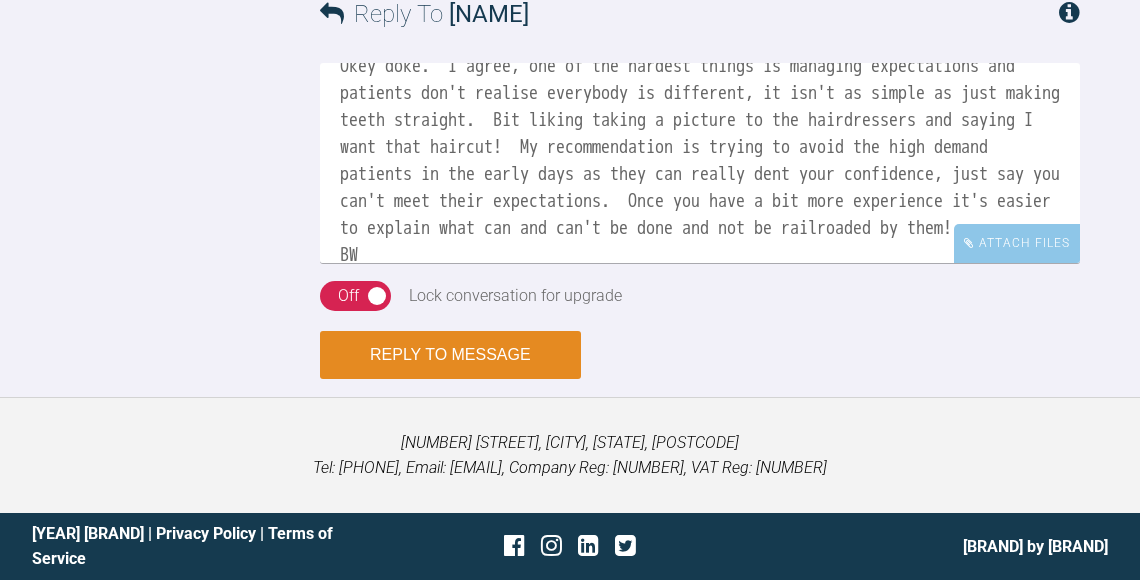 type on "Okey doke.  I agree, one of the hardest things is managing expectations and patients don't realise everybody is different, it isn't as simple as just making teeth straight.  Bit liking taking a picture to the hairdressers and saying I want that haircut!  My recommendation is trying to avoid the high demand patients in the early days as they can really dent your confidence, just say you can't meet their expectations.  Once you have a bit more experience it's easier to explain what can and can't be done and not be railroaded by them!
BW
Kelly" 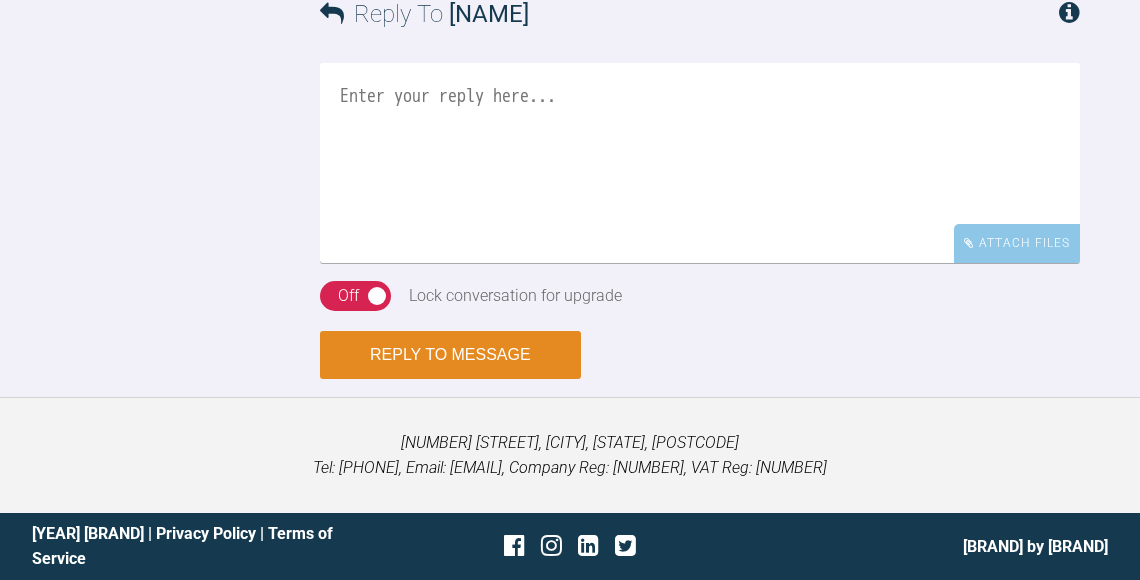 scroll, scrollTop: 0, scrollLeft: 0, axis: both 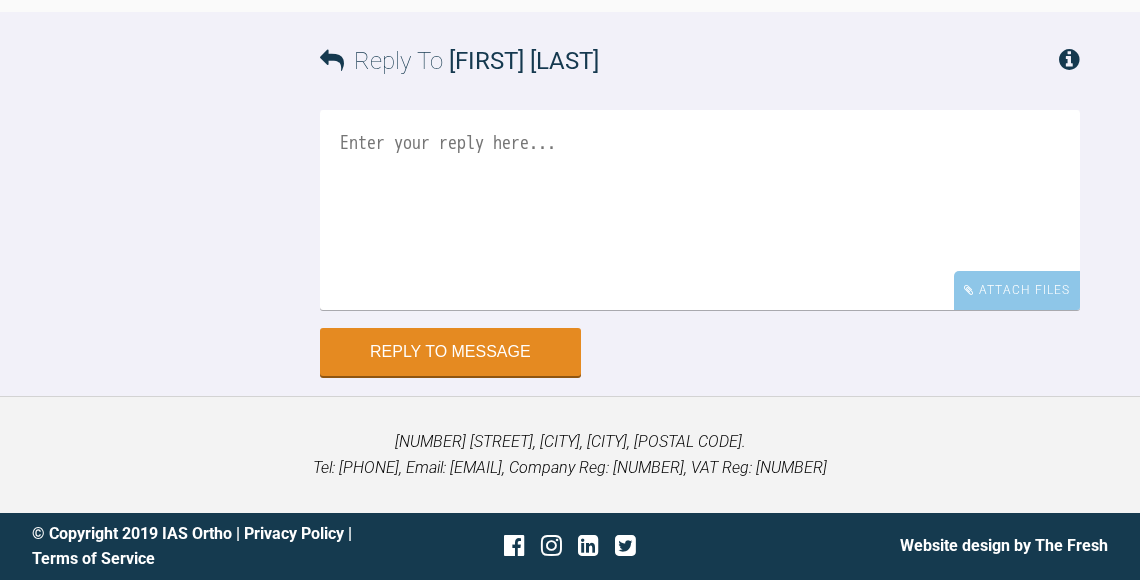 click at bounding box center (465, -217) 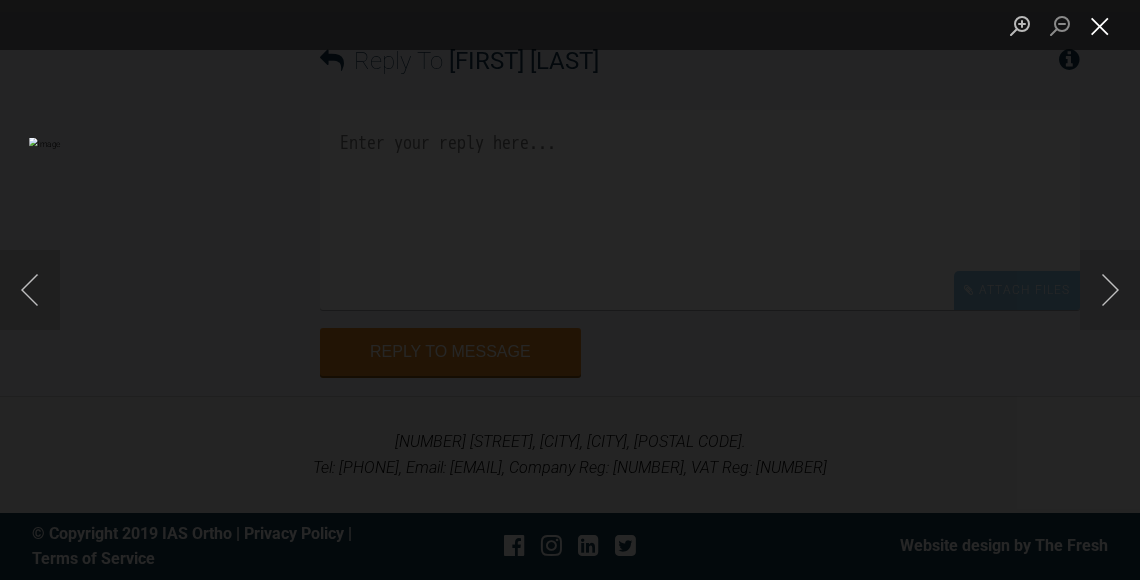 click at bounding box center [1100, 25] 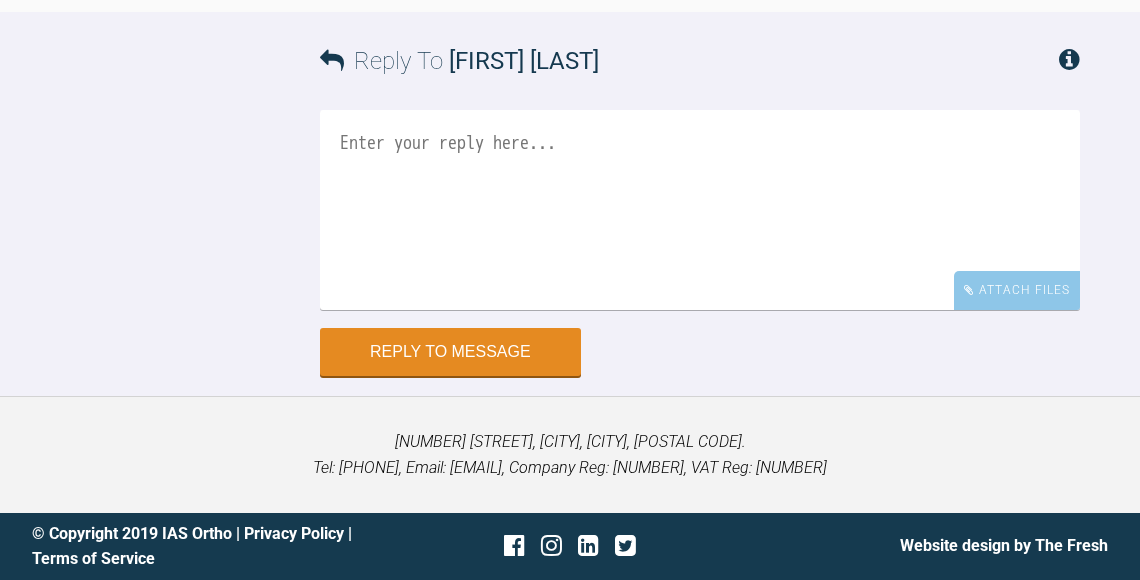 scroll, scrollTop: 18936, scrollLeft: 0, axis: vertical 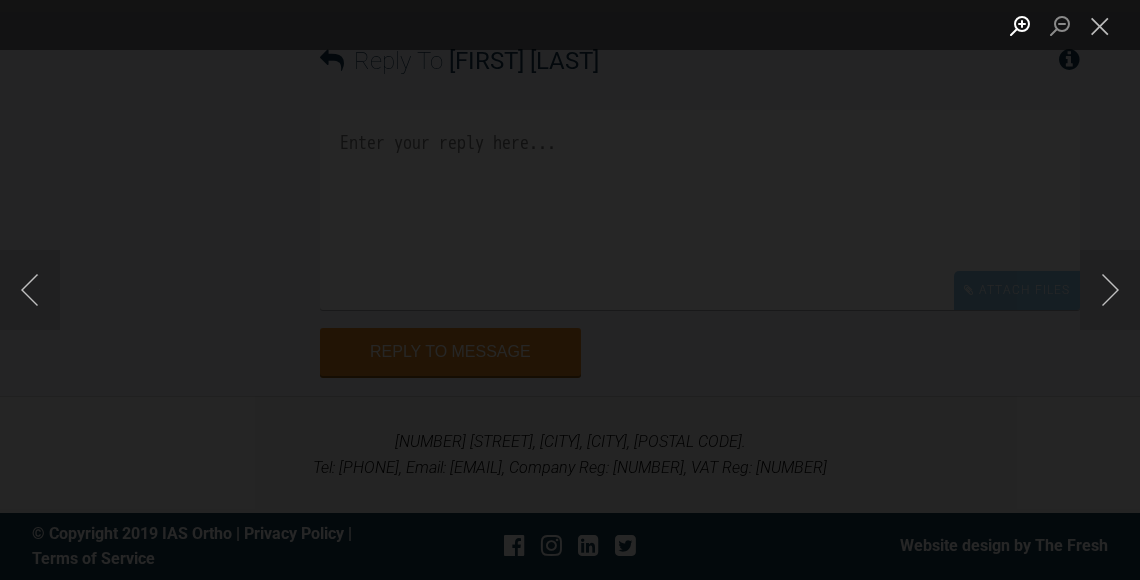 click at bounding box center (1020, 25) 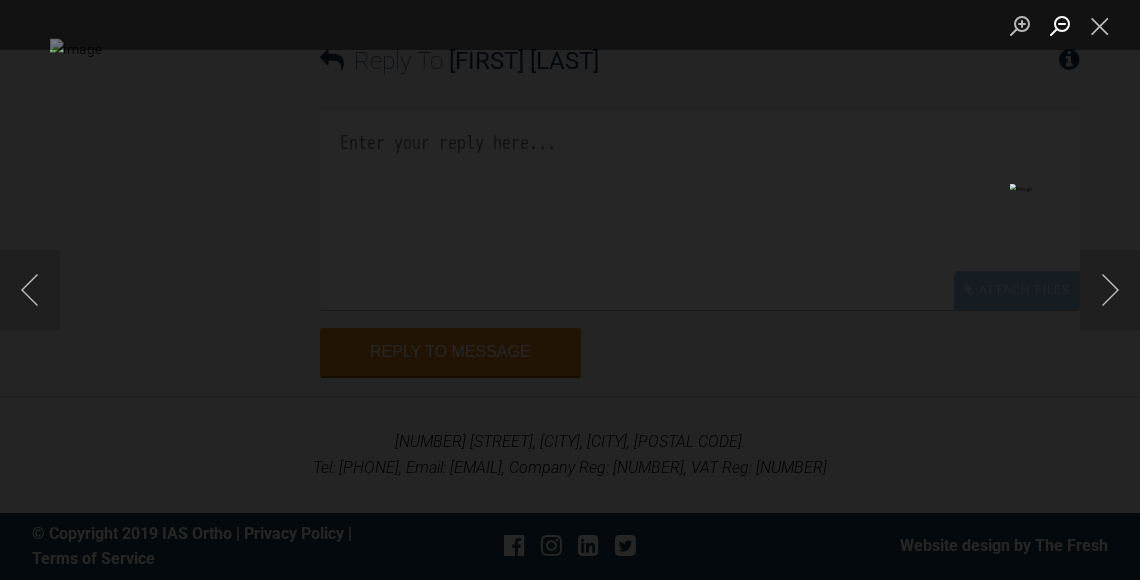 click at bounding box center (1060, 25) 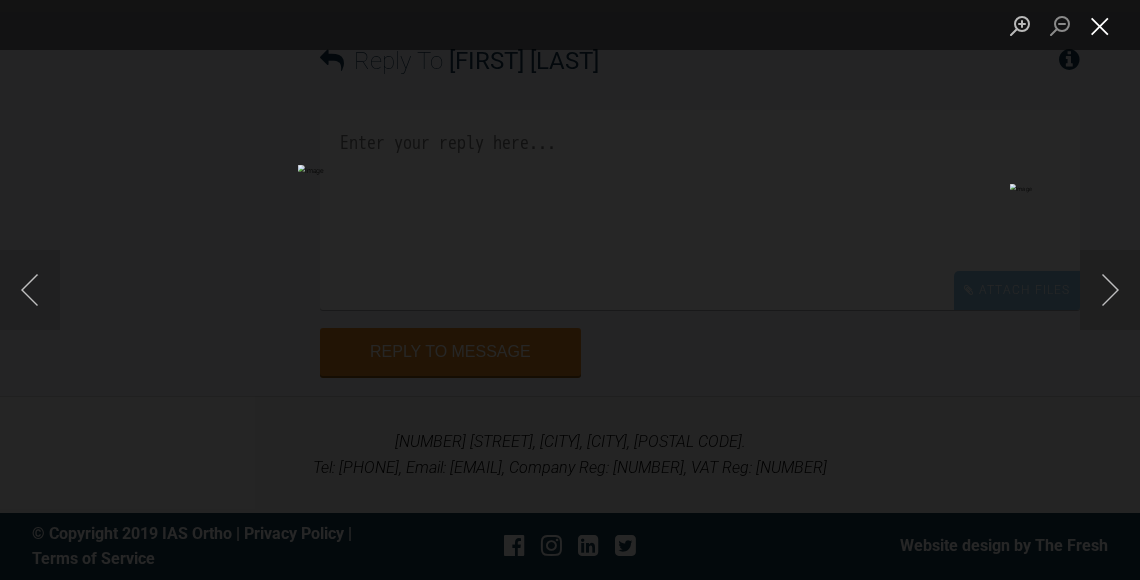 click at bounding box center (1100, 25) 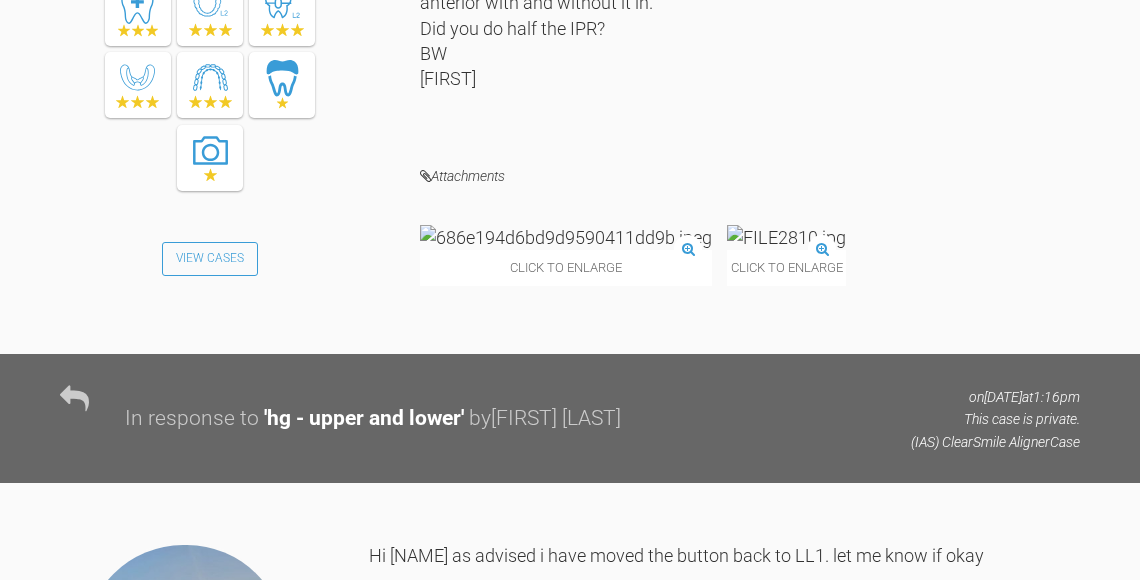 scroll, scrollTop: 17716, scrollLeft: 0, axis: vertical 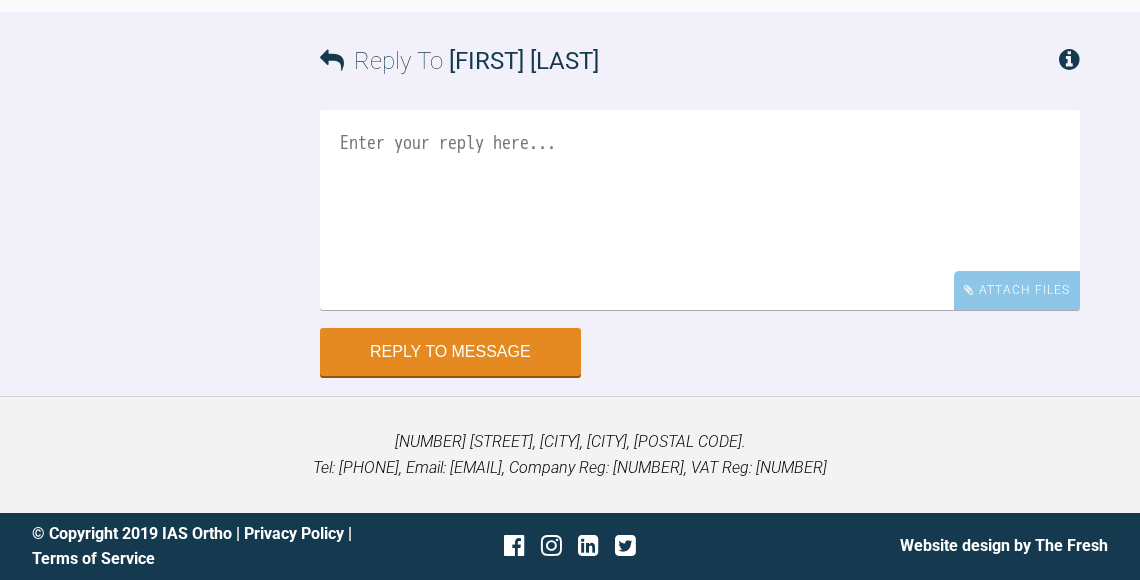 click at bounding box center [700, 210] 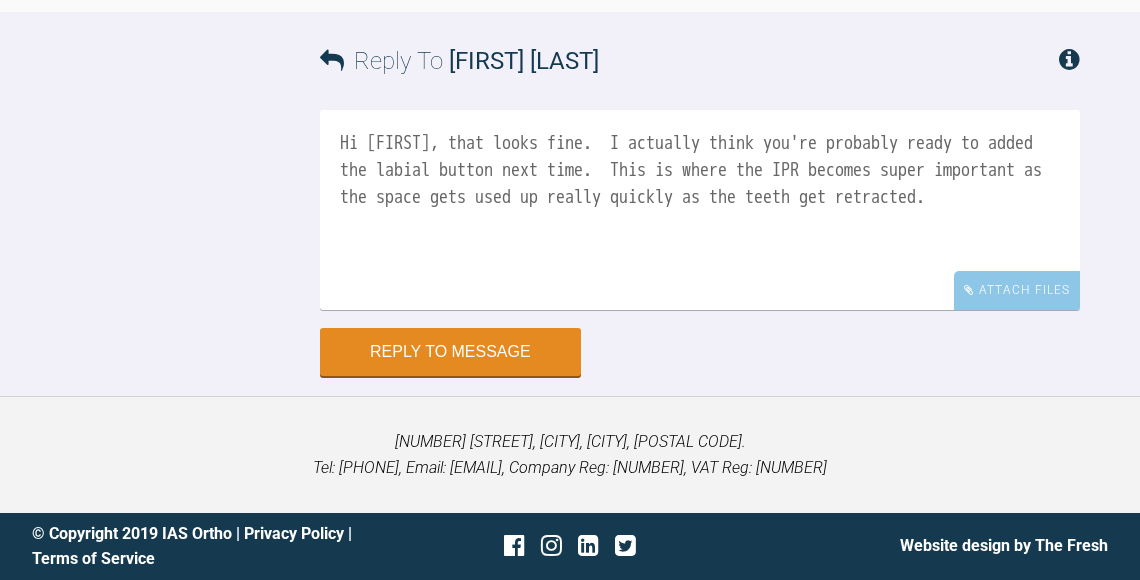 scroll, scrollTop: 19660, scrollLeft: 0, axis: vertical 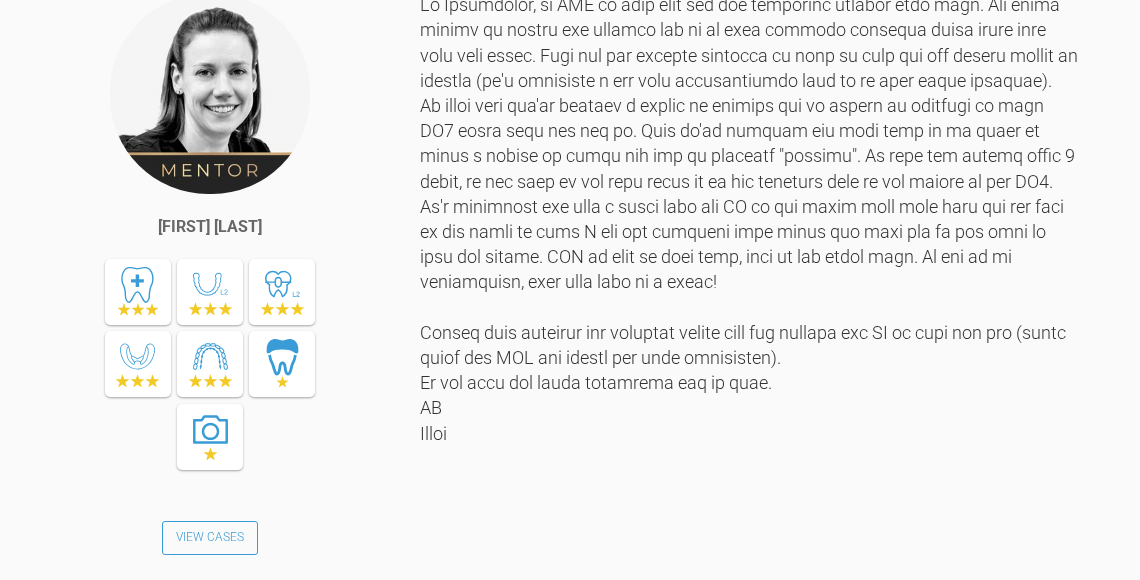click at bounding box center (672, -341) 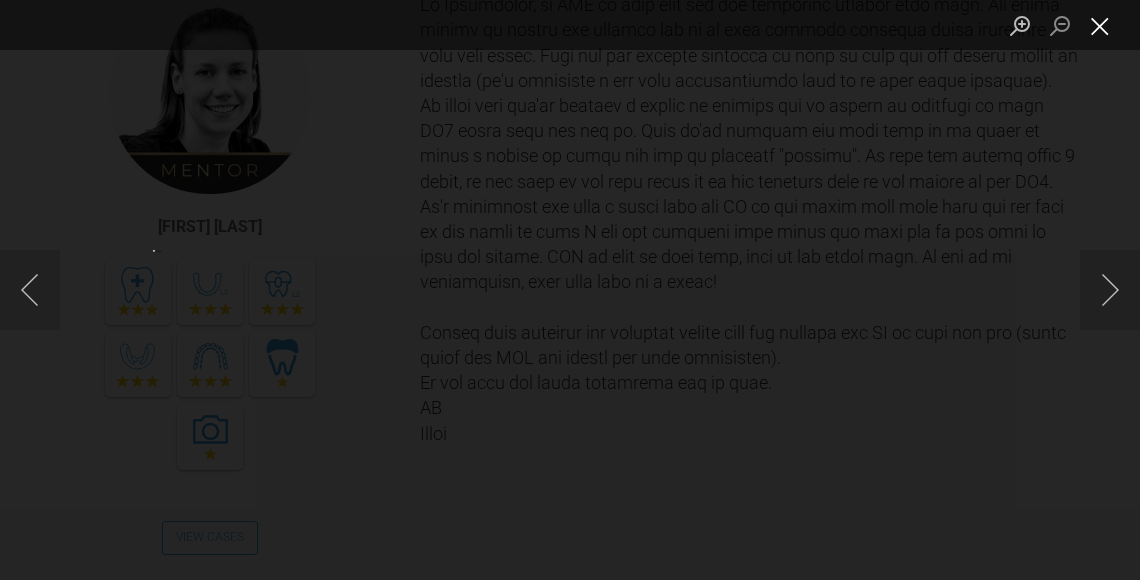 click at bounding box center (1100, 25) 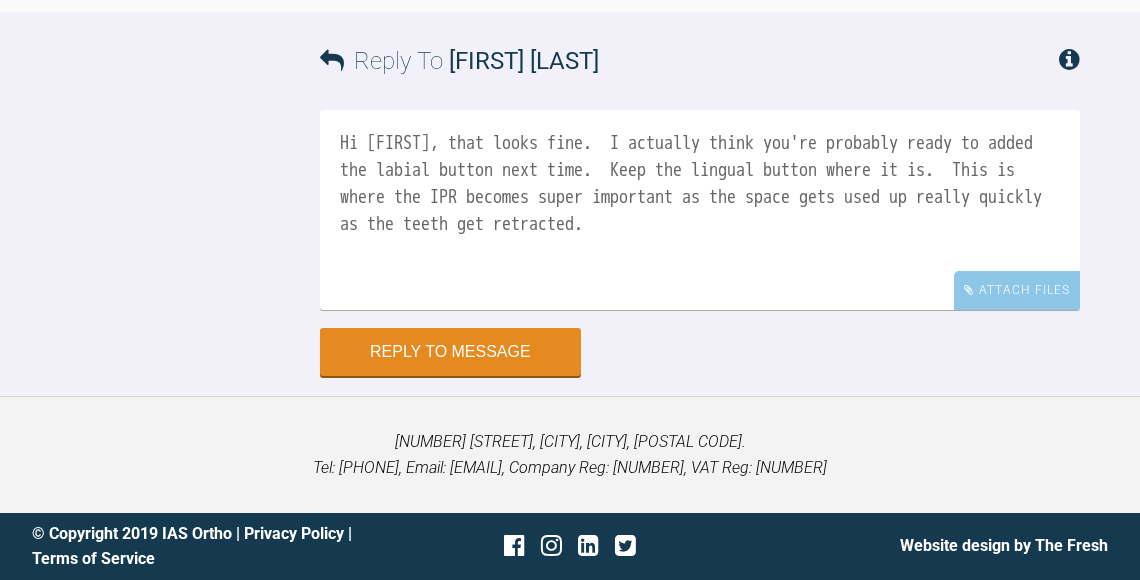scroll, scrollTop: 19704, scrollLeft: 0, axis: vertical 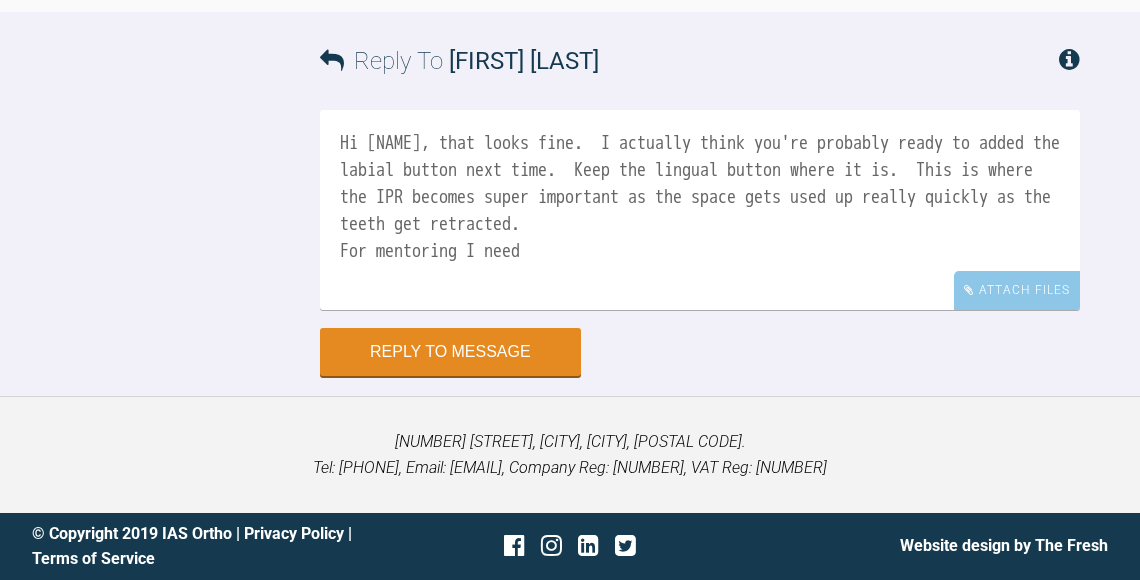 click on "Hi Bernadette, that looks fine.  I actually think you're probably ready to added the labial button next time.  Keep the lingual button where it is.  This is where the IPR becomes super important as the space gets used up really quickly as the teeth get retracted.
For mentoring I need" at bounding box center [700, 210] 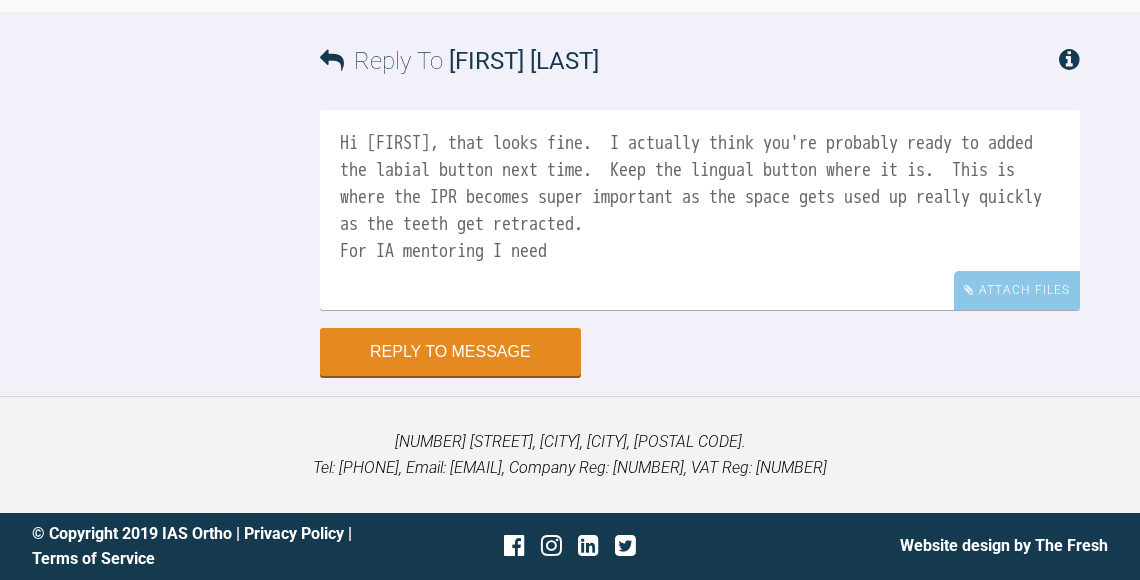 click on "Hi Bernadette, that looks fine.  I actually think you're probably ready to added the labial button next time.  Keep the lingual button where it is.  This is where the IPR becomes super important as the space gets used up really quickly as the teeth get retracted.
For IA mentoring I need" at bounding box center [700, 210] 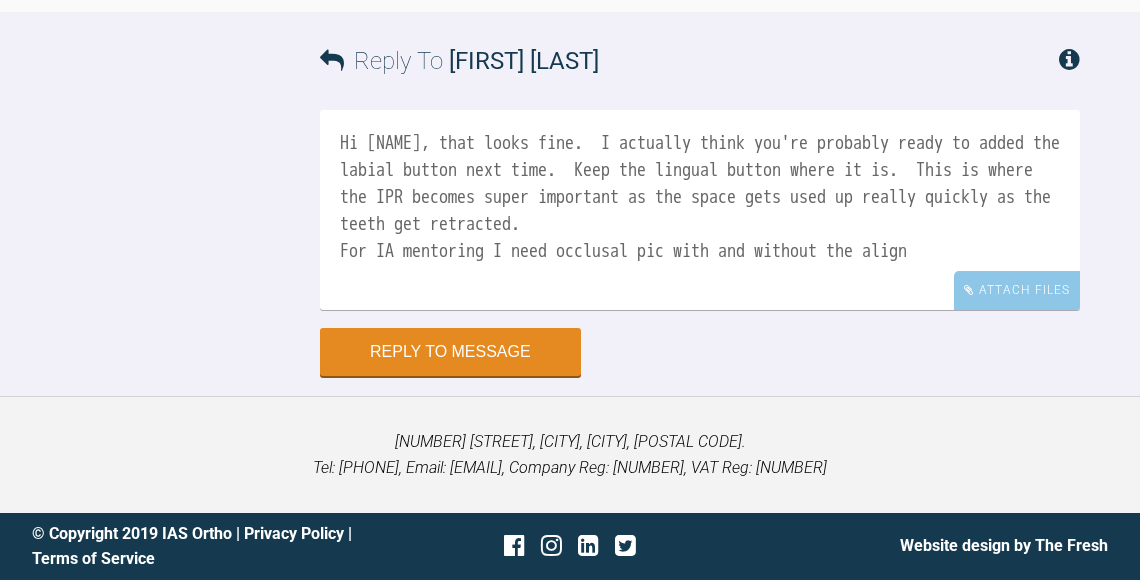 drag, startPoint x: 570, startPoint y: 418, endPoint x: 617, endPoint y: 419, distance: 47.010635 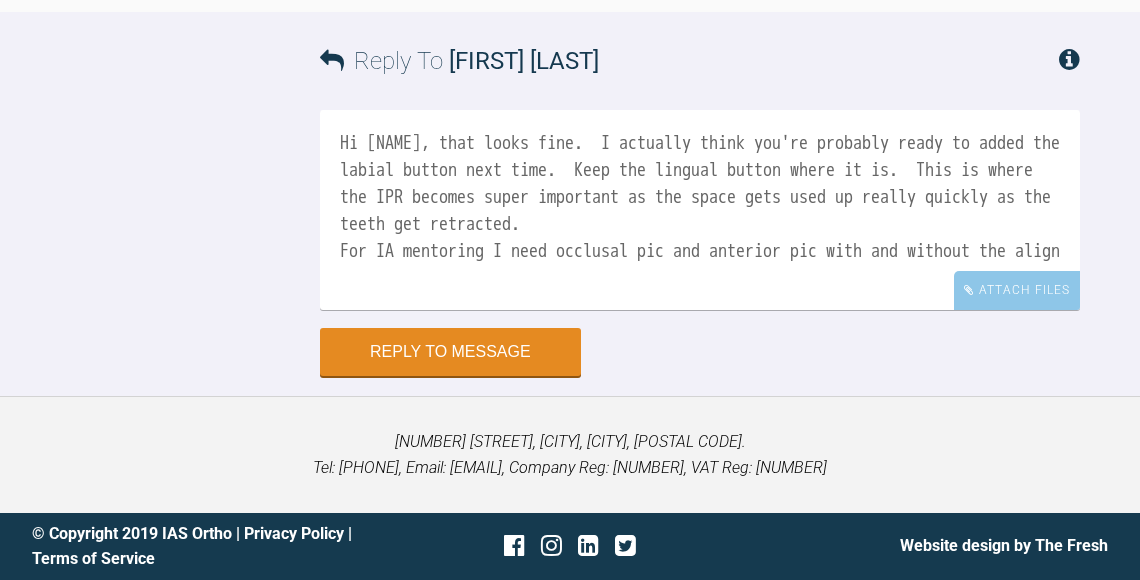 click on "Hi Bernadette, that looks fine.  I actually think you're probably ready to added the labial button next time.  Keep the lingual button where it is.  This is where the IPR becomes super important as the space gets used up really quickly as the teeth get retracted.
For IA mentoring I need occlusal pic and anterior pic with and without the align" at bounding box center [700, 210] 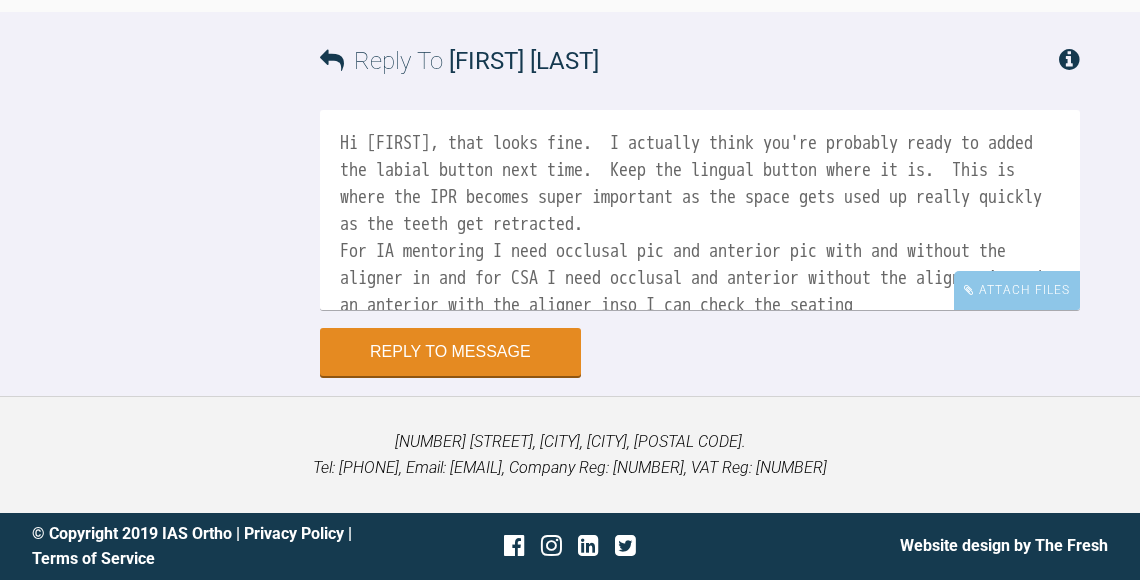 scroll, scrollTop: 19717, scrollLeft: 0, axis: vertical 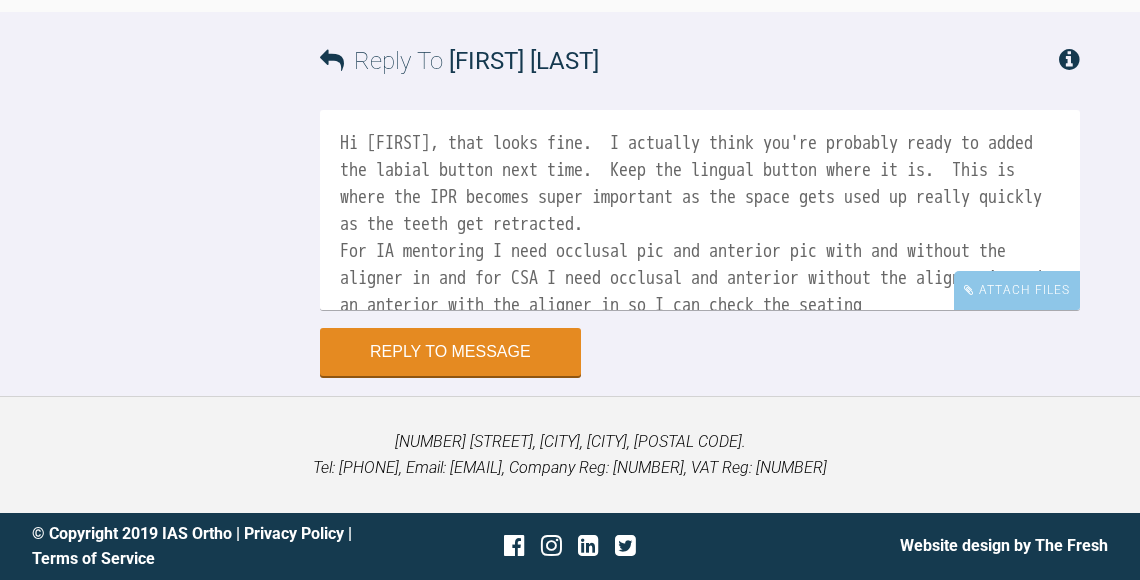 click on "Hi Bernadette, that looks fine.  I actually think you're probably ready to added the labial button next time.  Keep the lingual button where it is.  This is where the IPR becomes super important as the space gets used up really quickly as the teeth get retracted.
For IA mentoring I need occlusal pic and anterior pic with and without the aligner in and for CSA I need occlusal and anterior without the aligner in and an anterior with the aligner in so I can check the seating" at bounding box center [700, 210] 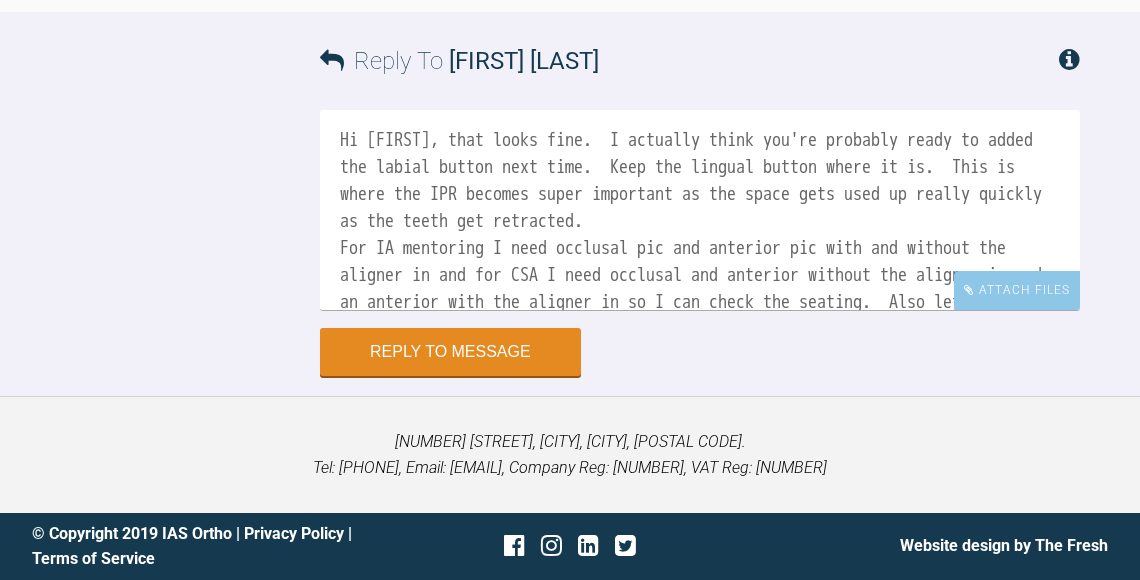 scroll, scrollTop: 29, scrollLeft: 0, axis: vertical 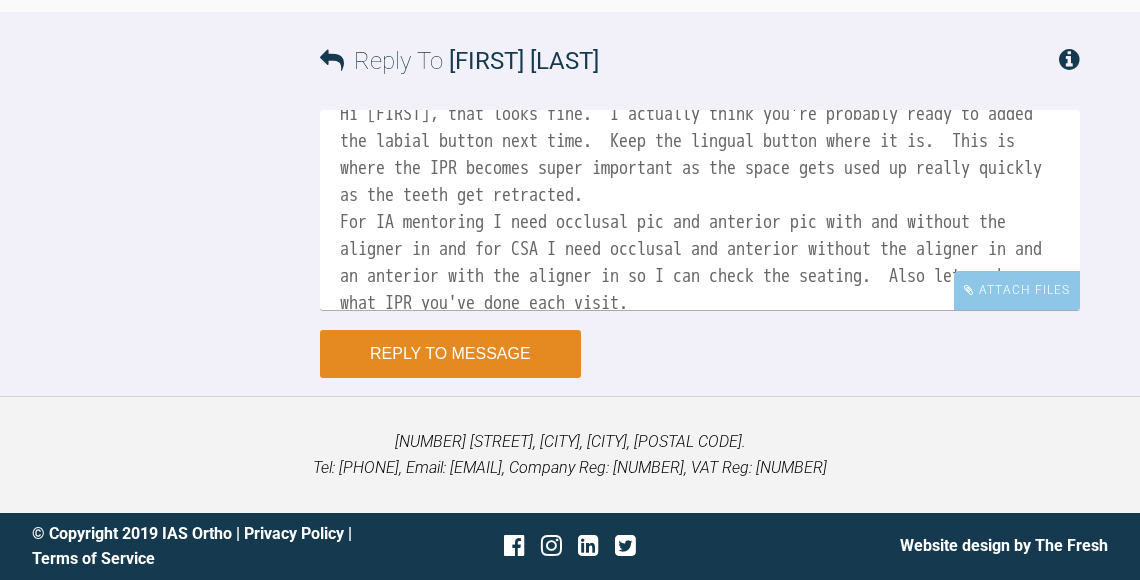 type on "Hi Bernadette, that looks fine.  I actually think you're probably ready to added the labial button next time.  Keep the lingual button where it is.  This is where the IPR becomes super important as the space gets used up really quickly as the teeth get retracted.
For IA mentoring I need occlusal pic and anterior pic with and without the aligner in and for CSA I need occlusal and anterior without the aligner in and an anterior with the aligner in so I can check the seating.  Also let me know what IPR you've done each visit.
BW
Kelly" 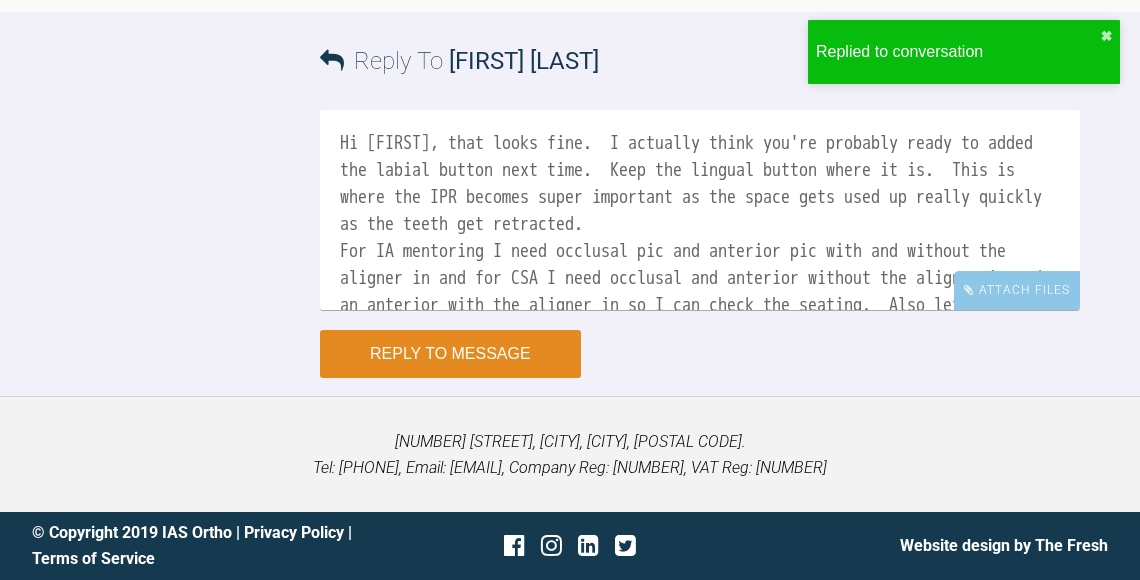 scroll, scrollTop: 20103, scrollLeft: 0, axis: vertical 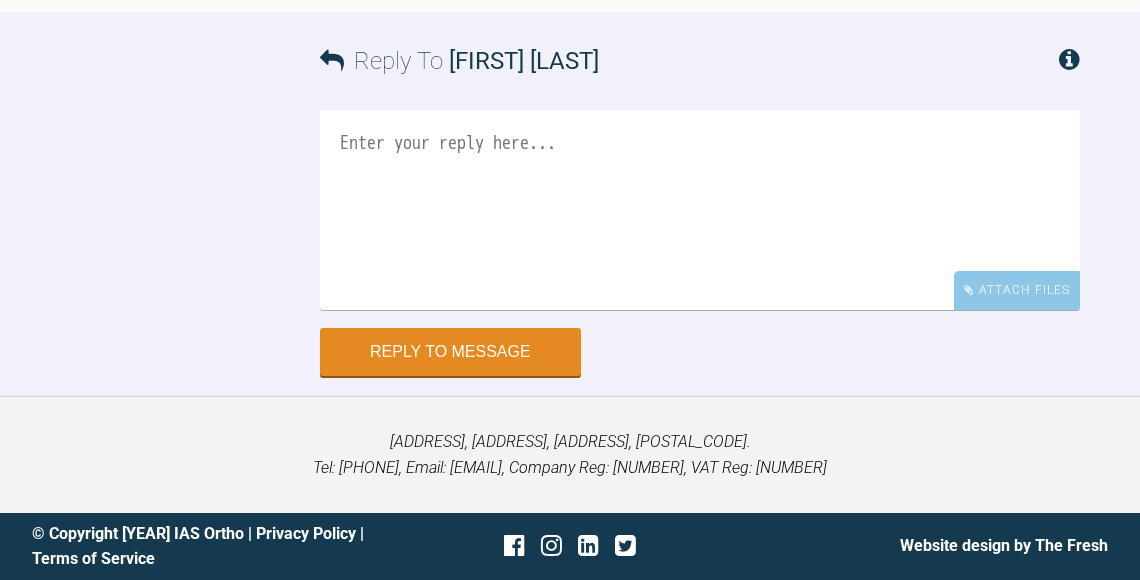 click at bounding box center [391, -83] 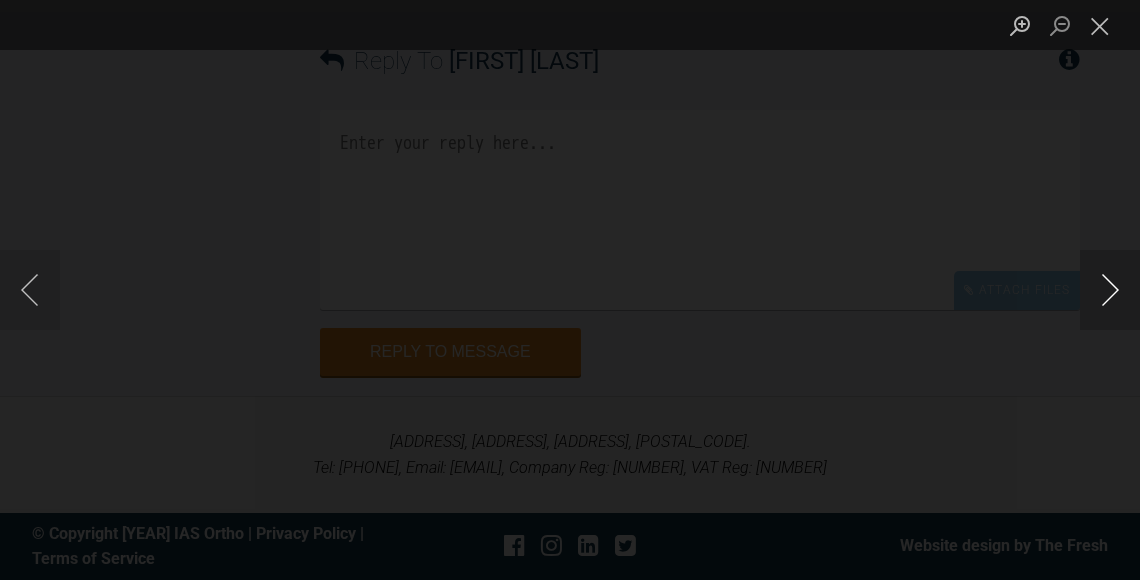 click at bounding box center (1110, 290) 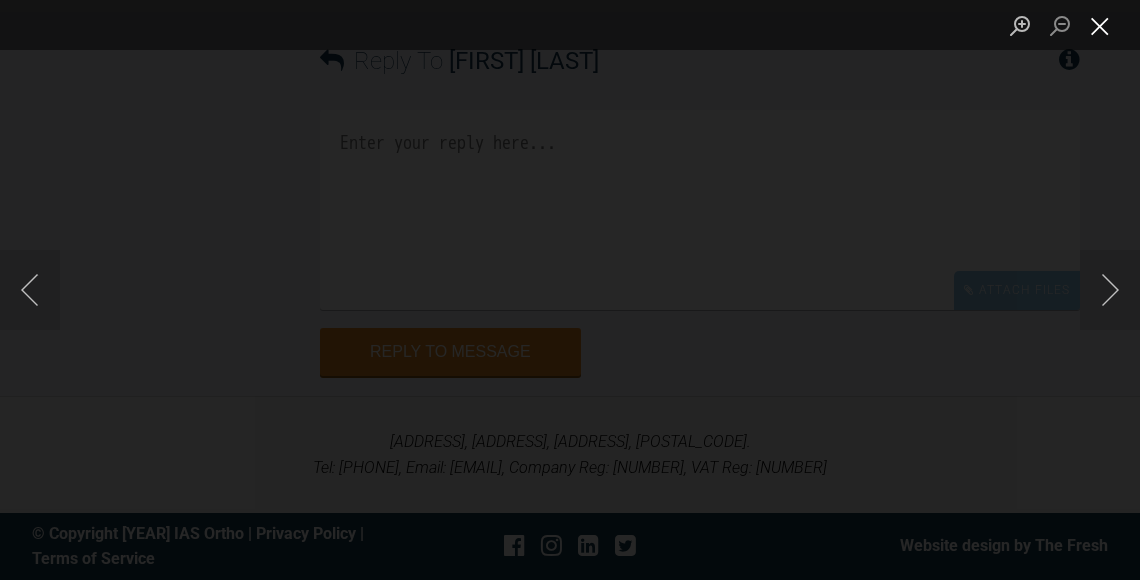 click at bounding box center (1100, 25) 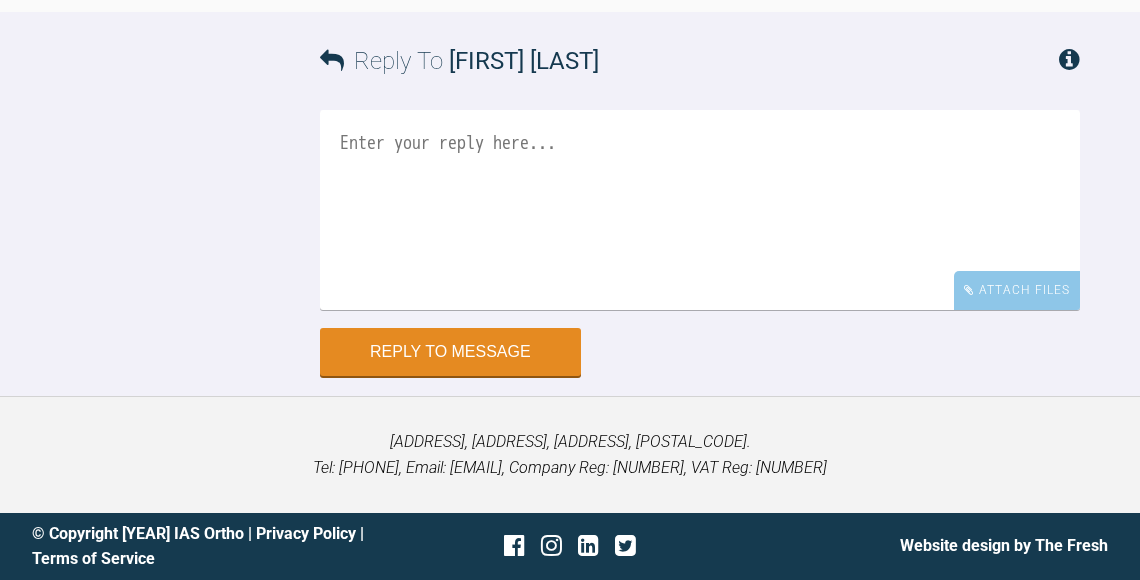 scroll, scrollTop: 11731, scrollLeft: 0, axis: vertical 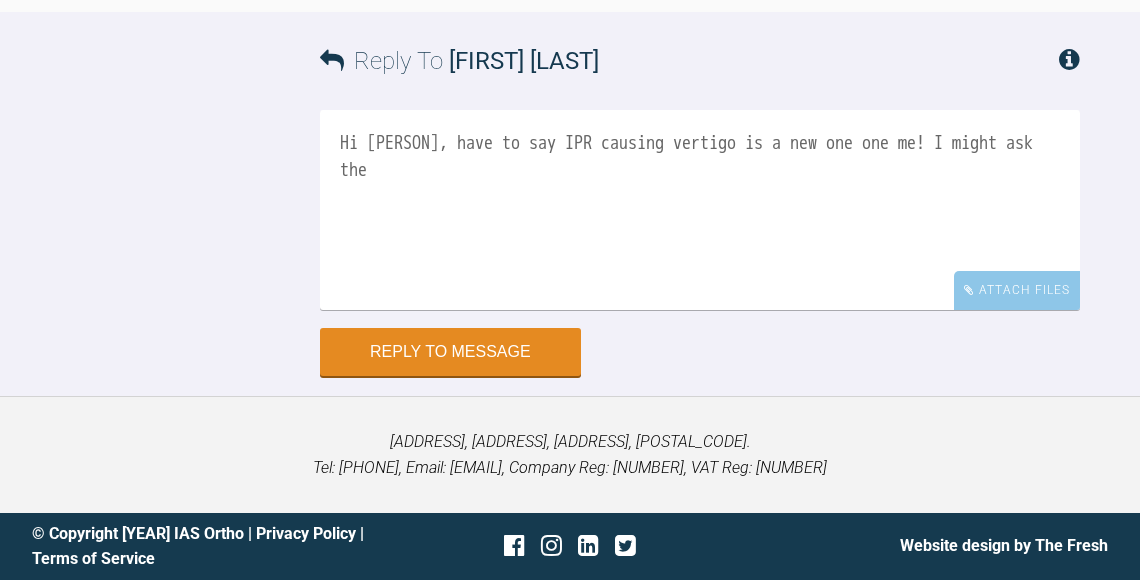 click on "Hi Catie, have to say IPR causing vertigo is a new one one me! I might ask the" at bounding box center [700, 210] 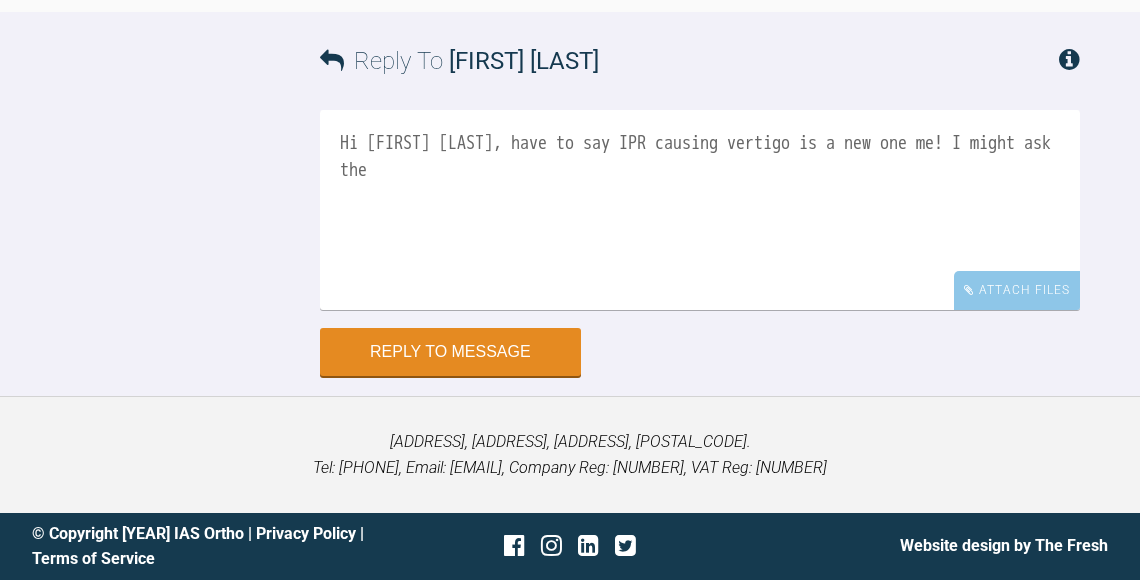 click on "Hi Catie, have to say IPR causing vertigo is a new one me! I might ask the" at bounding box center [700, 210] 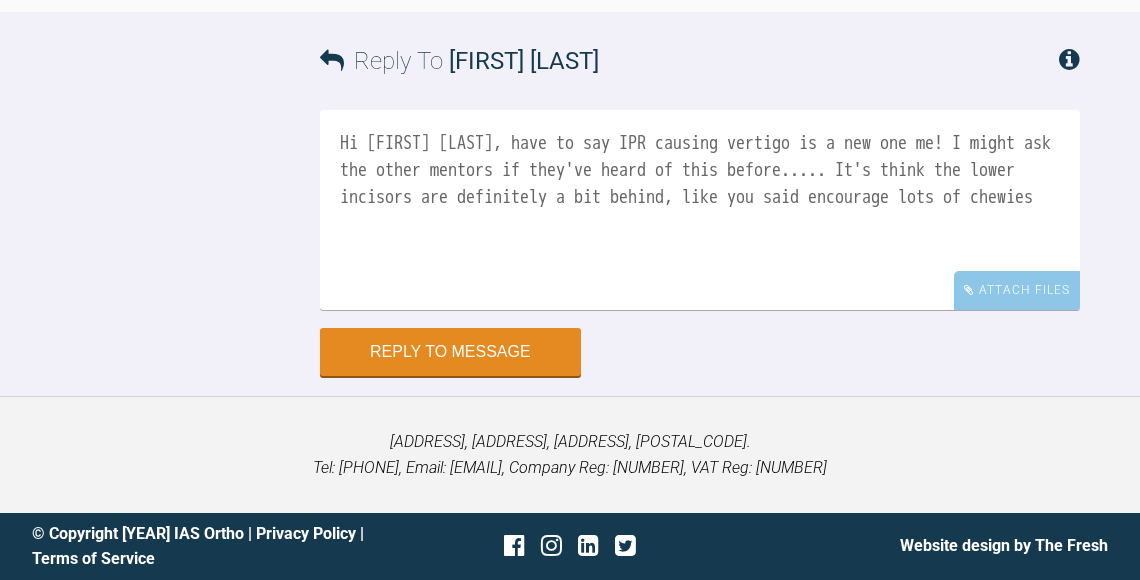 scroll, scrollTop: 11836, scrollLeft: 0, axis: vertical 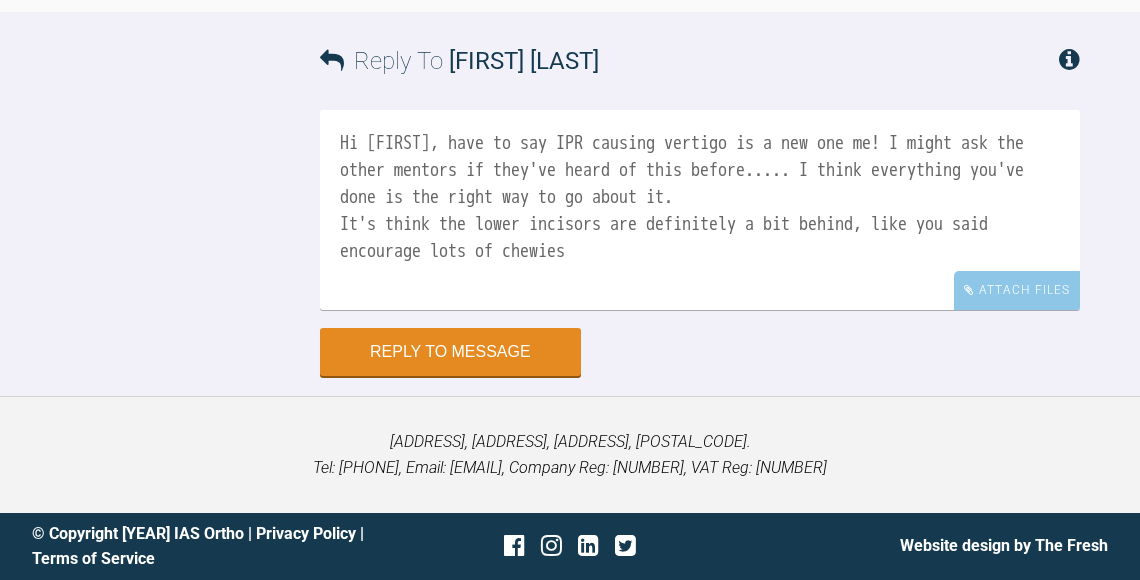 click on "Hi Catie, have to say IPR causing vertigo is a new one me! I might ask the other mentors if they've heard of this before..... I think everything you've done is the right way to go about it.
It's think the lower incisors are definitely a bit behind, like you said encourage lots of chewies" at bounding box center (700, 210) 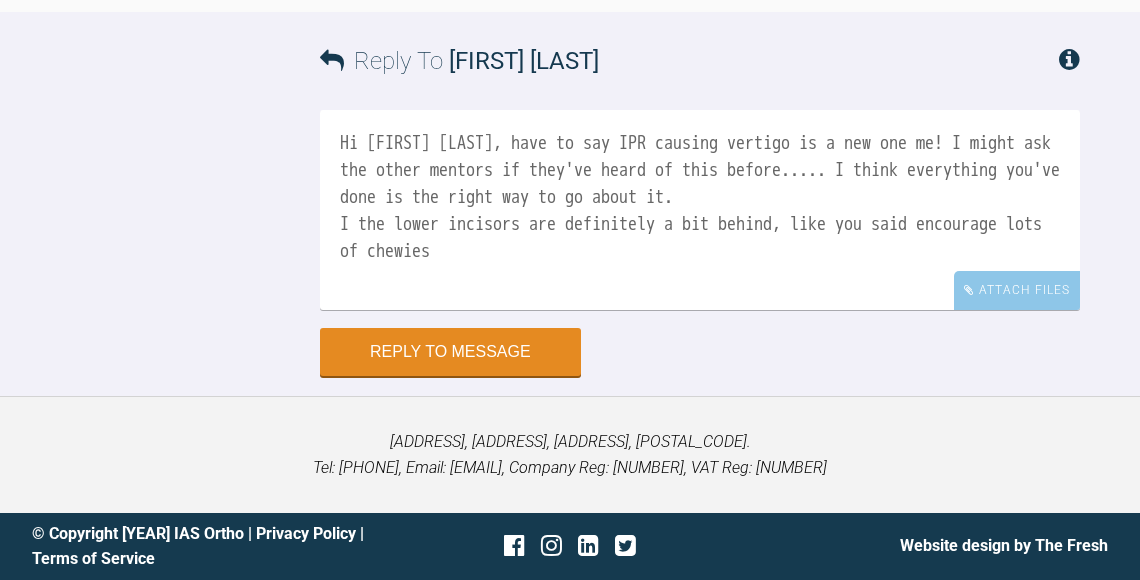 click on "Hi Catie, have to say IPR causing vertigo is a new one me! I might ask the other mentors if they've heard of this before..... I think everything you've done is the right way to go about it.
I the lower incisors are definitely a bit behind, like you said encourage lots of chewies" at bounding box center (700, 210) 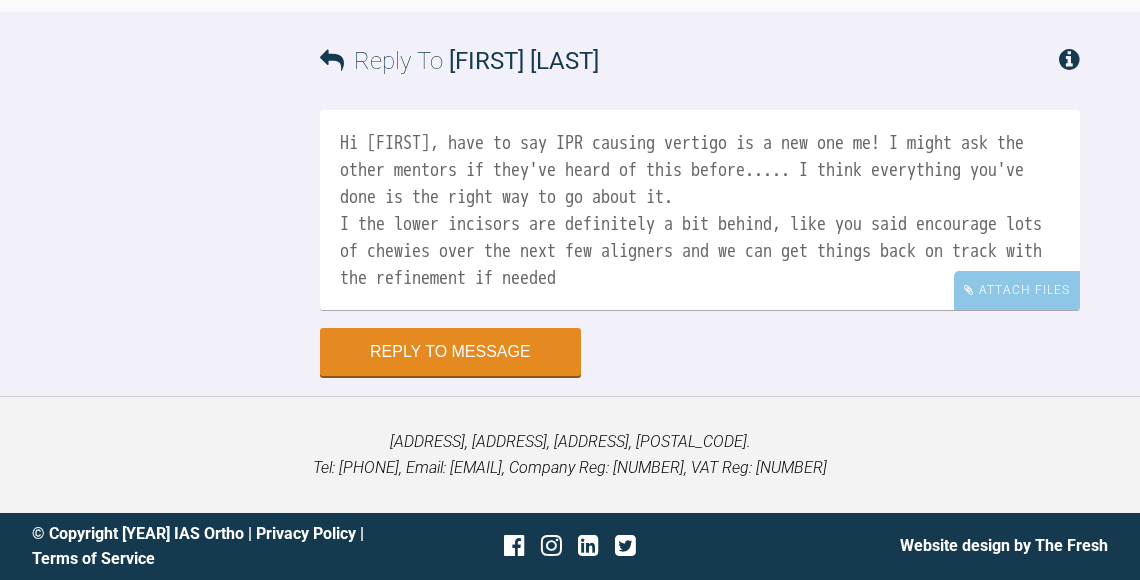 scroll, scrollTop: 11783, scrollLeft: 0, axis: vertical 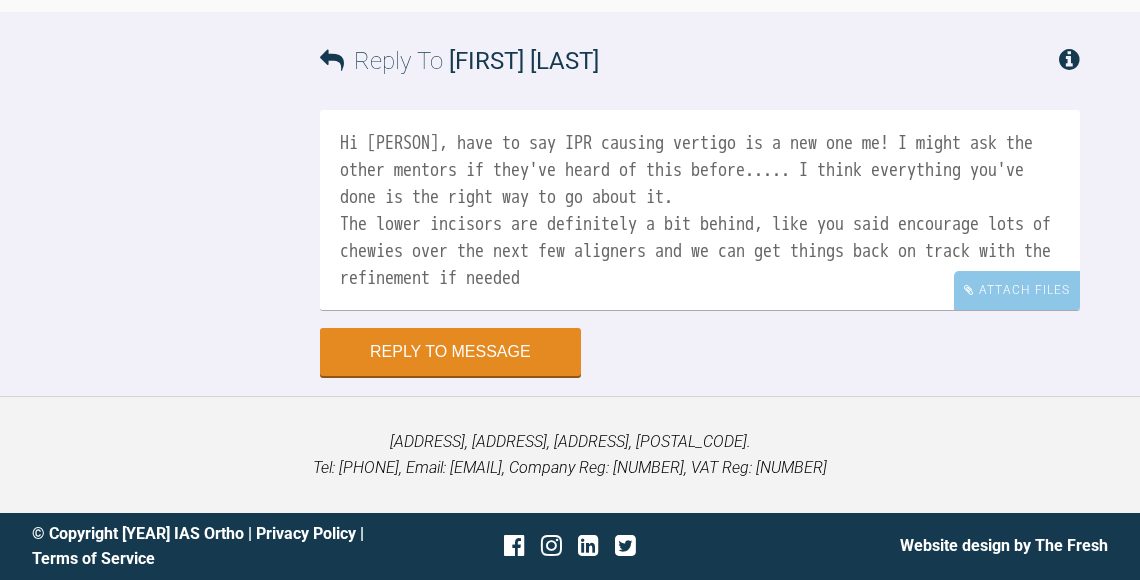 click on "Hi Catie, have to say IPR causing vertigo is a new one me! I might ask the other mentors if they've heard of this before..... I think everything you've done is the right way to go about it.
The lower incisors are definitely a bit behind, like you said encourage lots of chewies over the next few aligners and we can get things back on track with the refinement if needed" at bounding box center [700, 210] 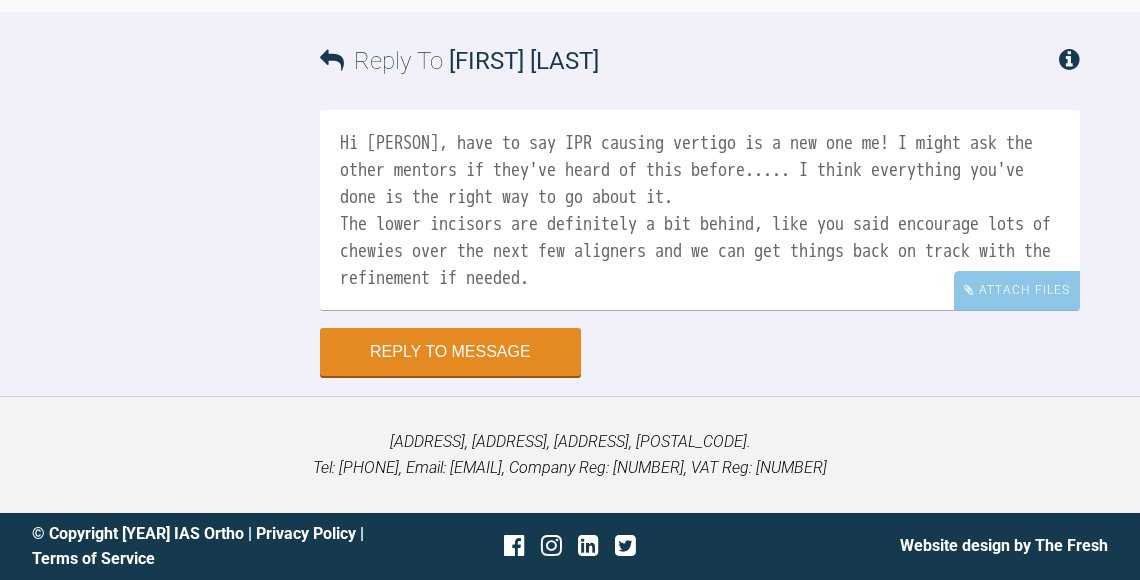 click on "Hi Catie, have to say IPR causing vertigo is a new one me! I might ask the other mentors if they've heard of this before..... I think everything you've done is the right way to go about it.
The lower incisors are definitely a bit behind, like you said encourage lots of chewies over the next few aligners and we can get things back on track with the refinement if needed." at bounding box center (700, 210) 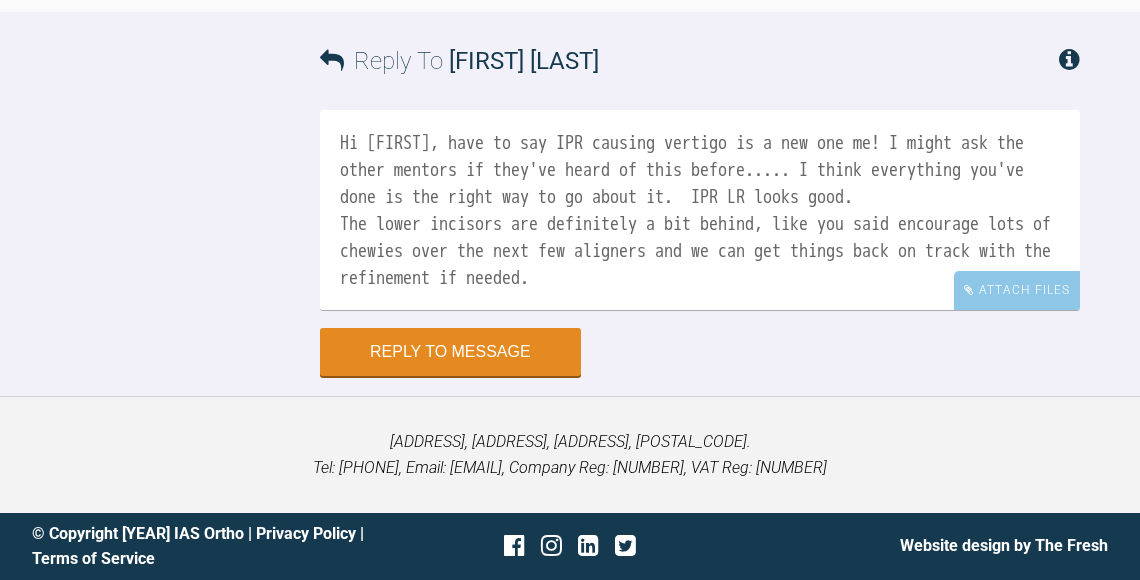scroll, scrollTop: 11881, scrollLeft: 0, axis: vertical 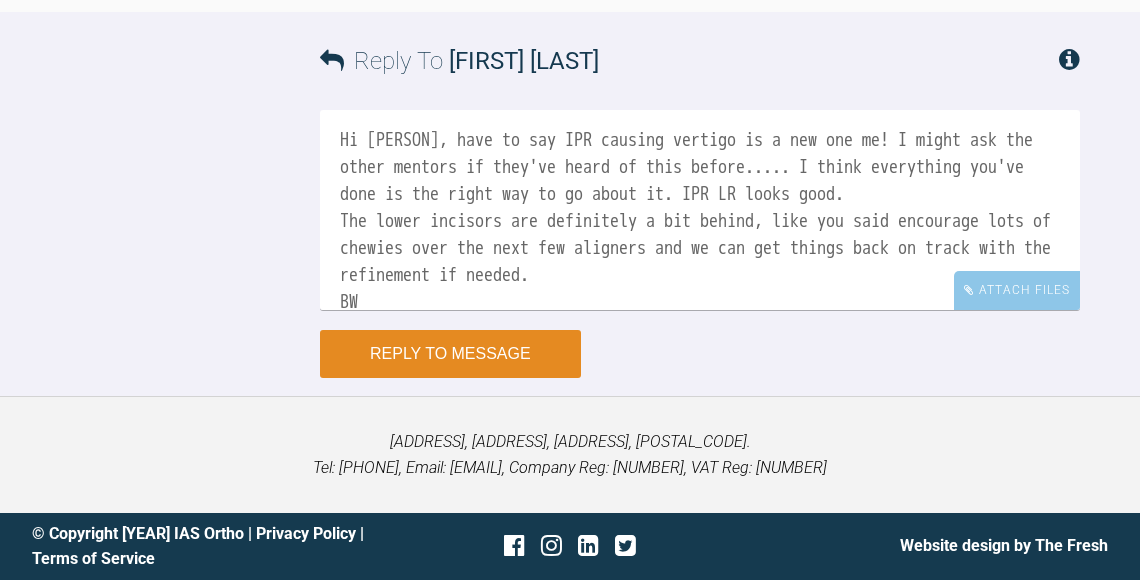 type on "Hi Catie, have to say IPR causing vertigo is a new one me! I might ask the other mentors if they've heard of this before..... I think everything you've done is the right way to go about it.  IPR LR looks good.
The lower incisors are definitely a bit behind, like you said encourage lots of chewies over the next few aligners and we can get things back on track with the refinement if needed.
BW
Kelly" 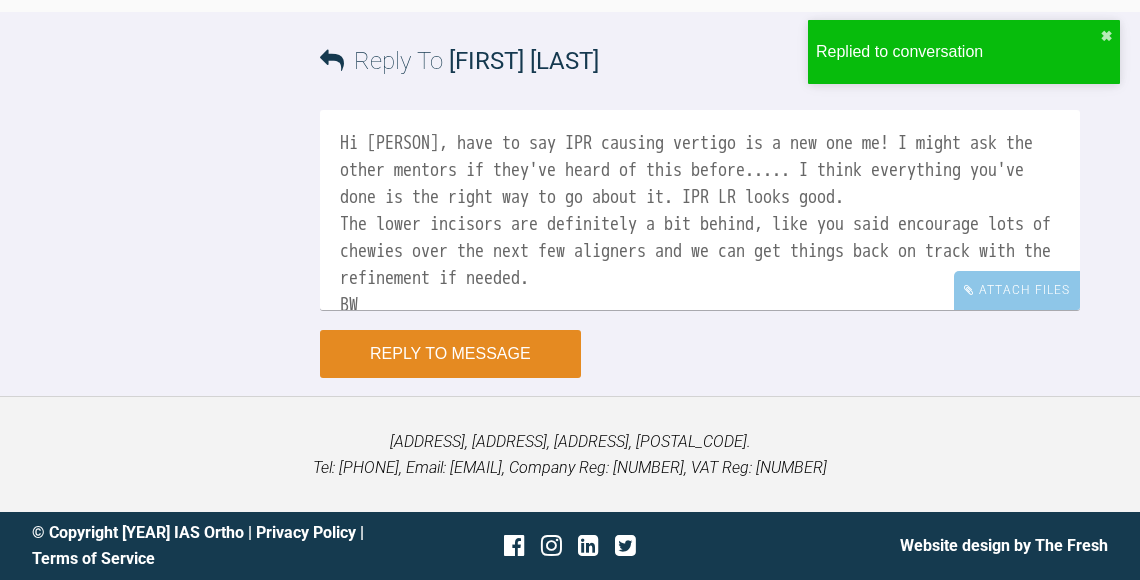 scroll, scrollTop: 12410, scrollLeft: 0, axis: vertical 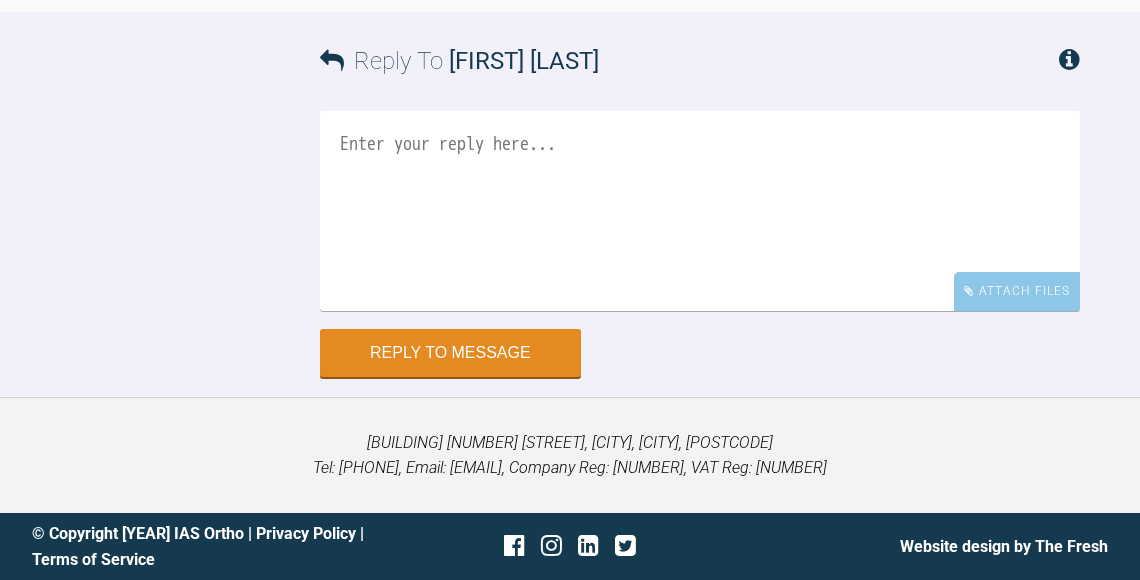 click at bounding box center [411, -83] 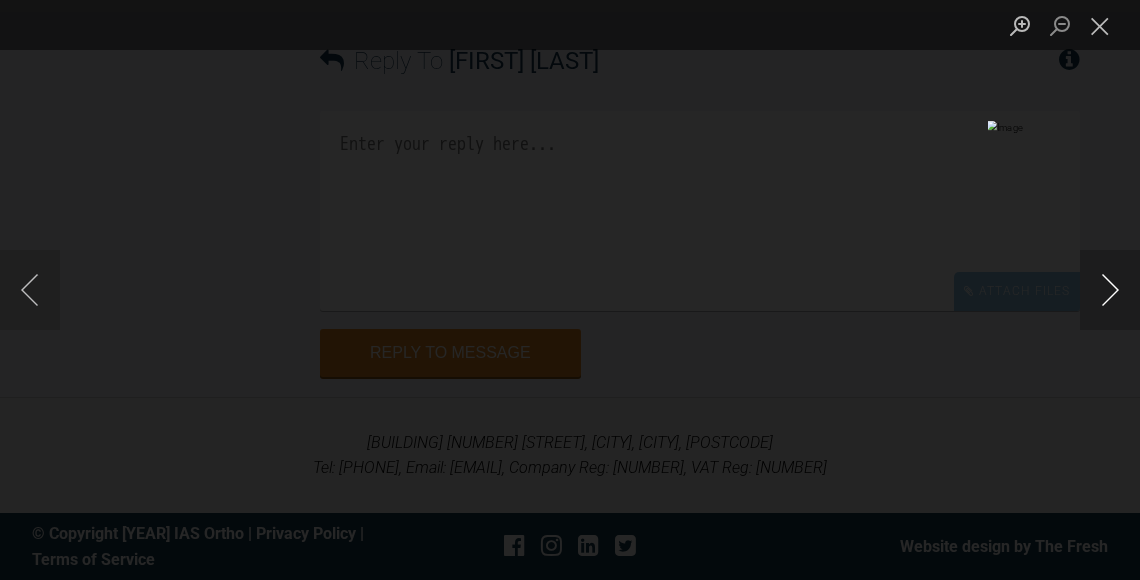 click at bounding box center (1110, 290) 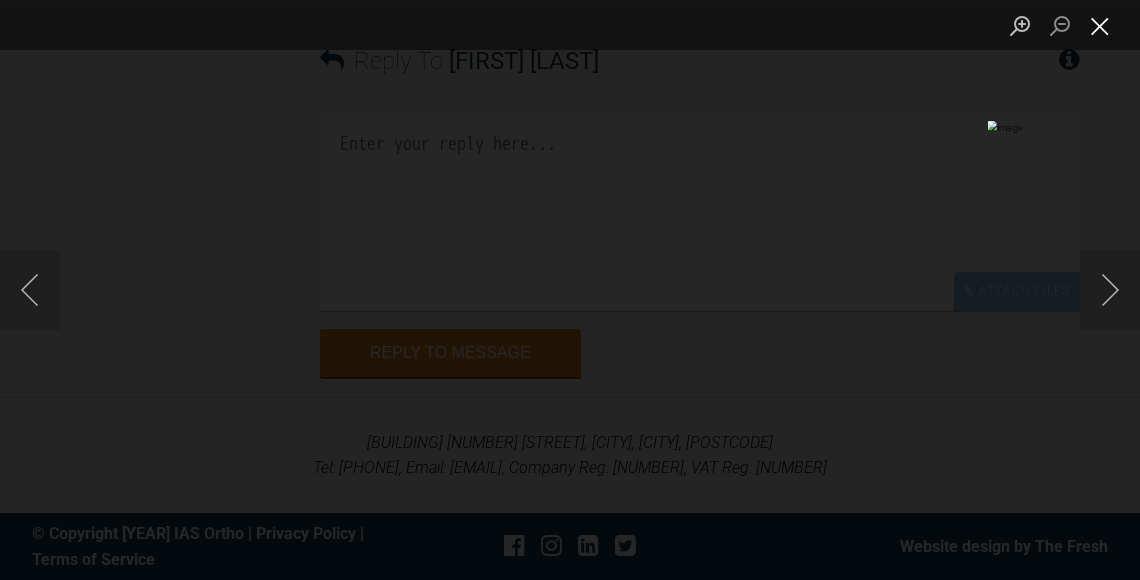 click at bounding box center [1100, 25] 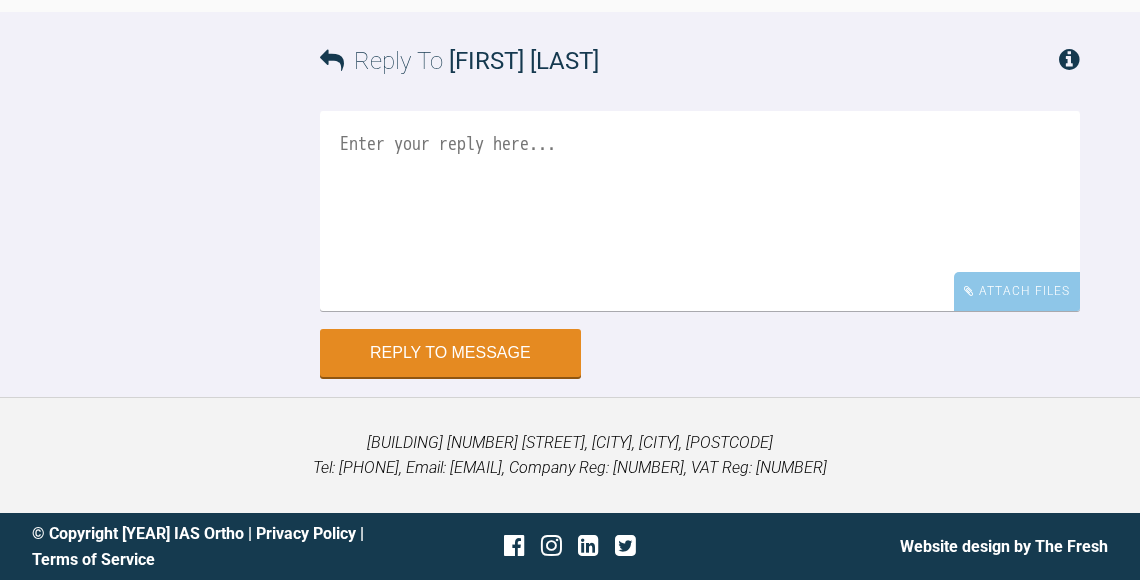 click at bounding box center [411, -83] 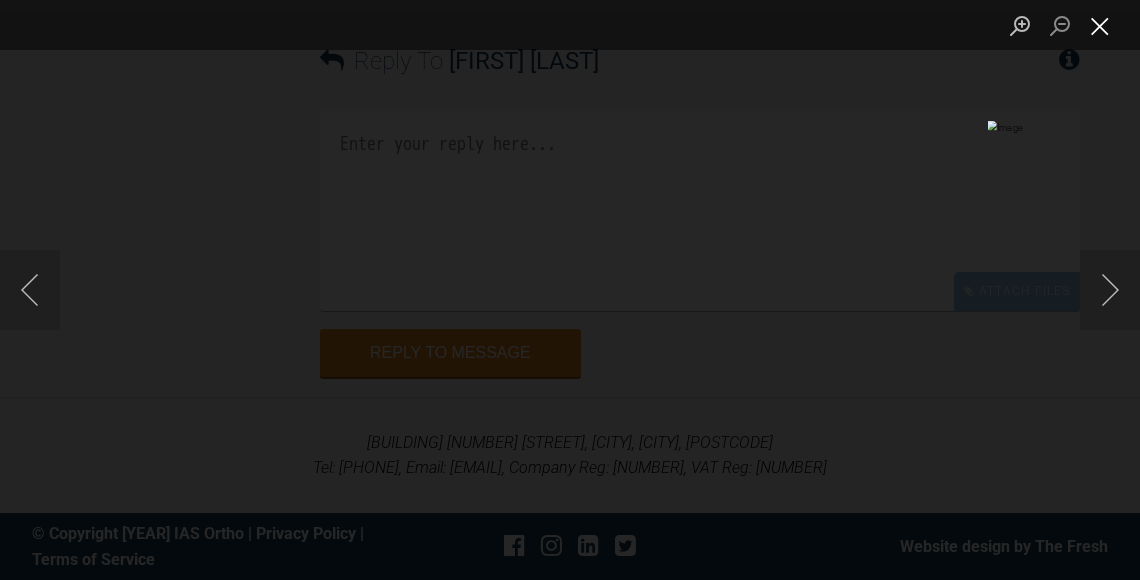 click at bounding box center [1100, 25] 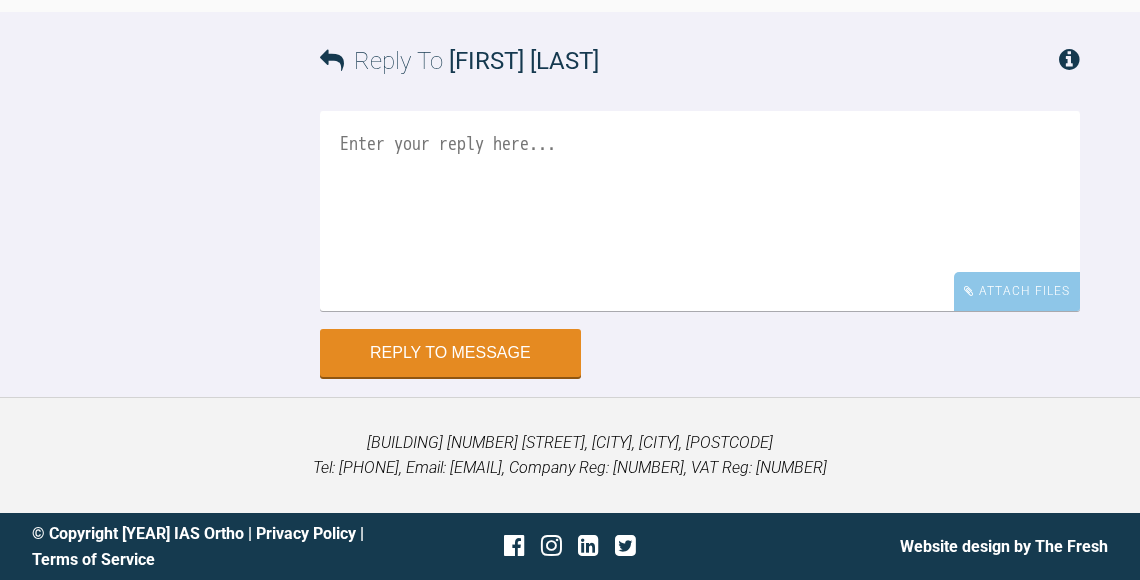 scroll, scrollTop: 11390, scrollLeft: 0, axis: vertical 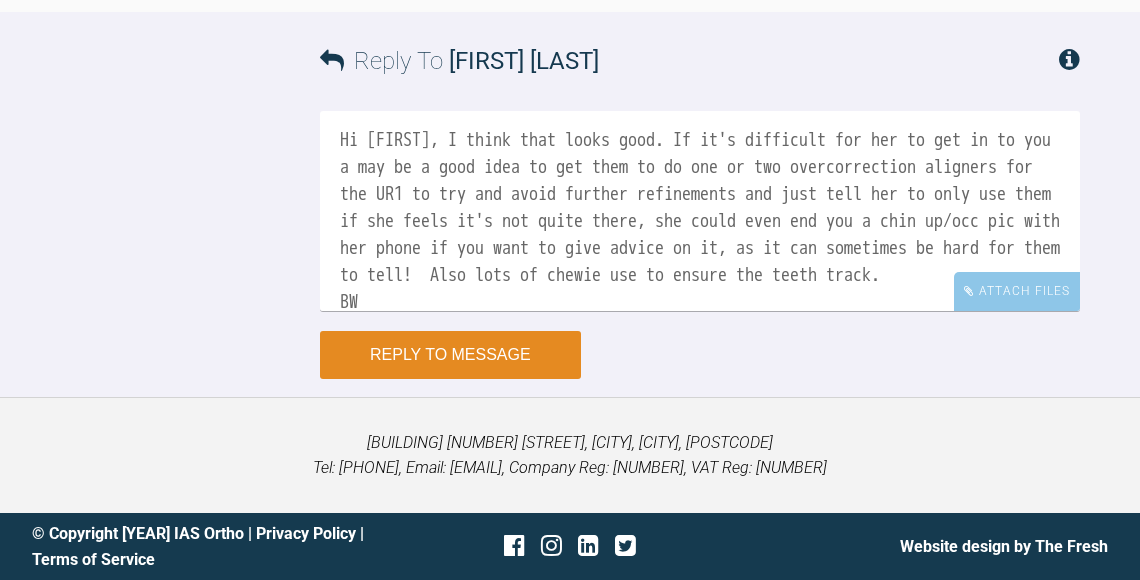 type on "Hi Andrew, I think that looks good. If it's difficult for her to get in to you a may be a good idea to get them to do one or two overcorrection aligners for the UR1 to try and avoid further refinements and just tell her to only use them if she feels it's not quite there, she could even end you a chin up/occ pic with her phone if you want to give advice on it, as it can sometimes be hard for them to tell!  Also lots of chewie use to ensure the teeth track.
BW
Kelly" 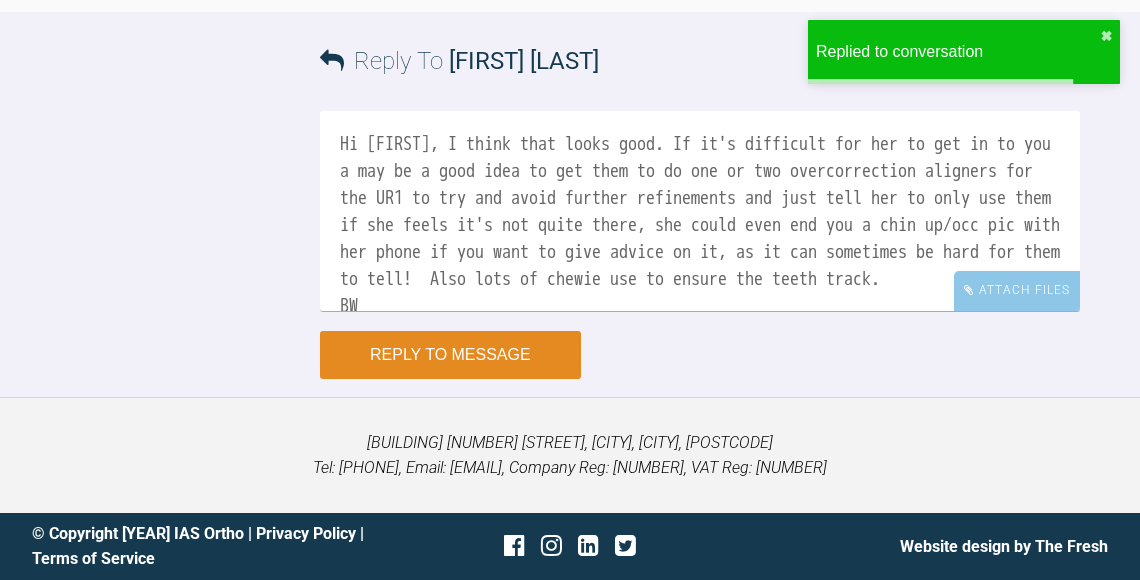 scroll, scrollTop: 12107, scrollLeft: 0, axis: vertical 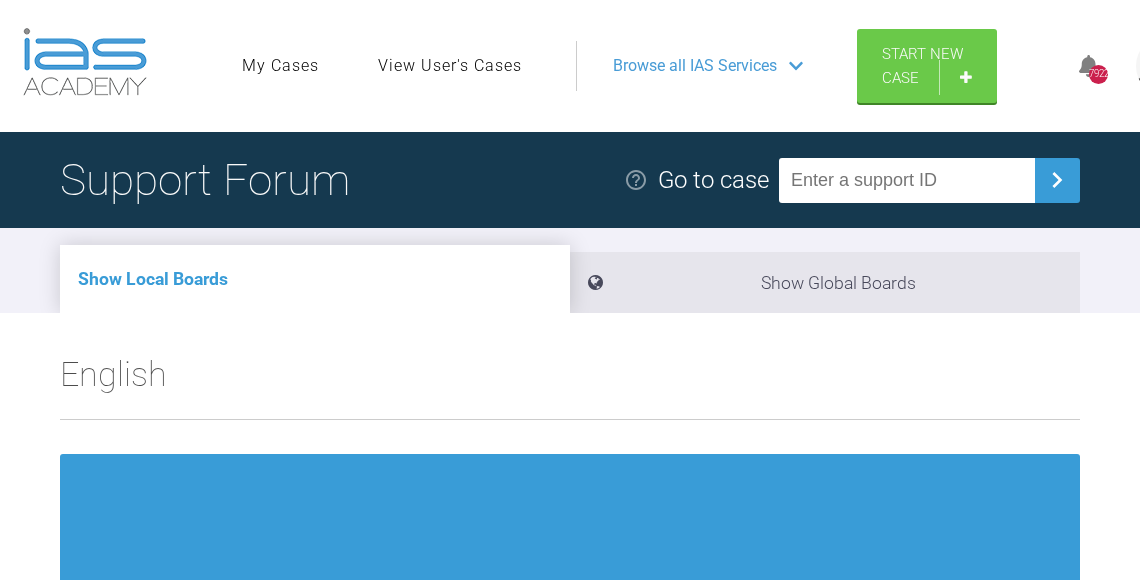 click at bounding box center (907, 180) 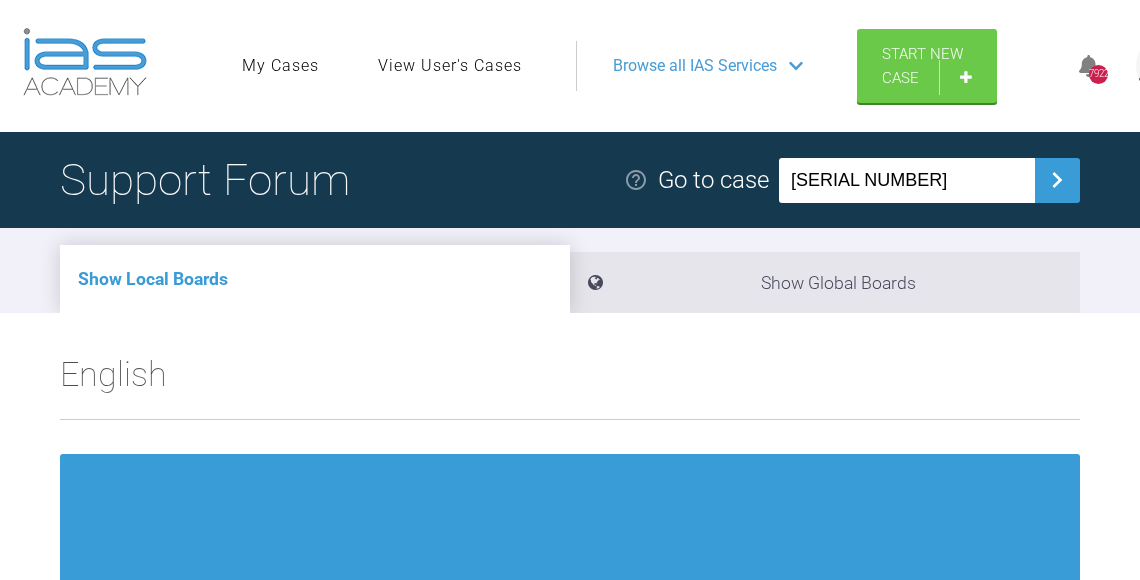 type on "[SERIAL NUMBER]" 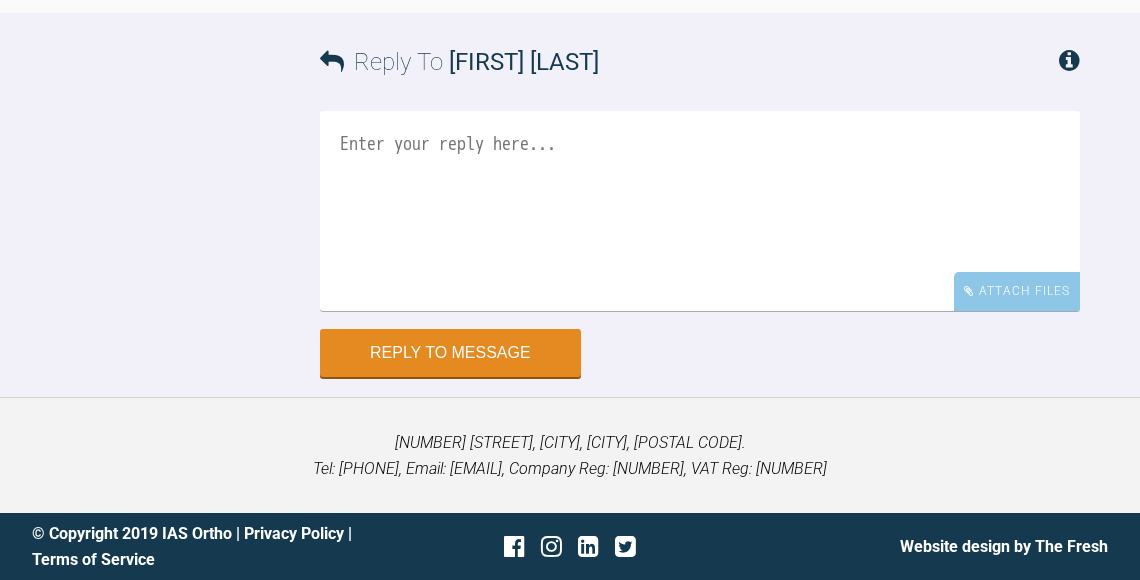 scroll, scrollTop: 4561, scrollLeft: 0, axis: vertical 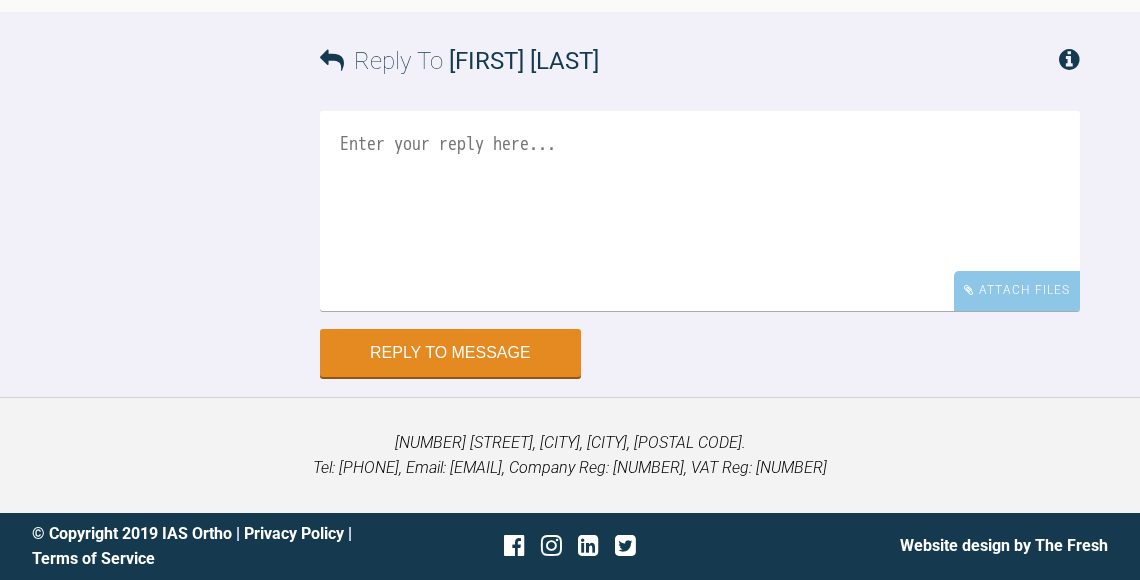 click at bounding box center (700, 211) 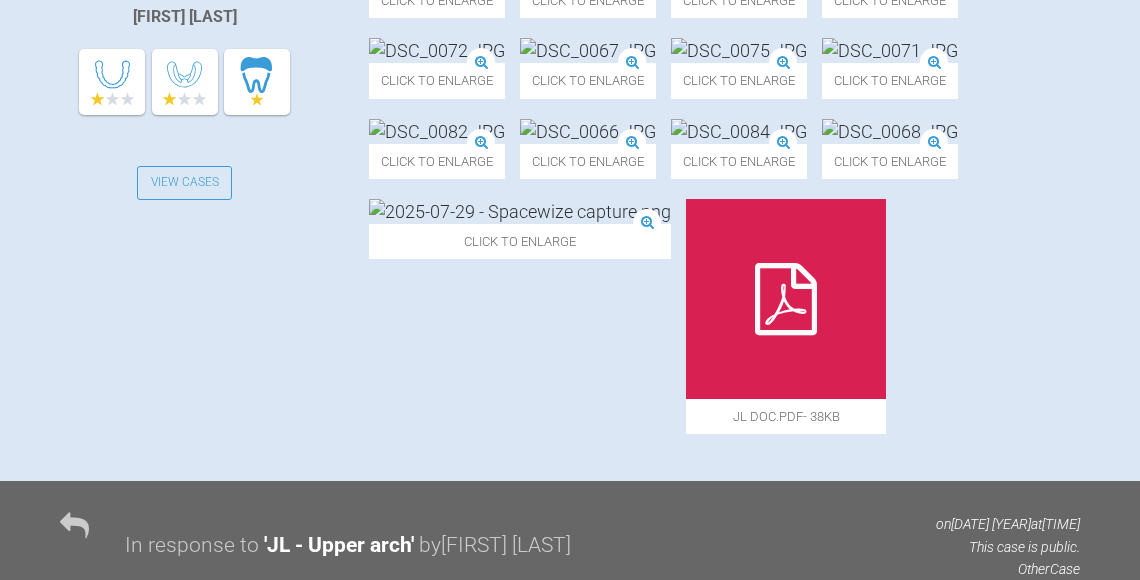 scroll, scrollTop: 744, scrollLeft: 0, axis: vertical 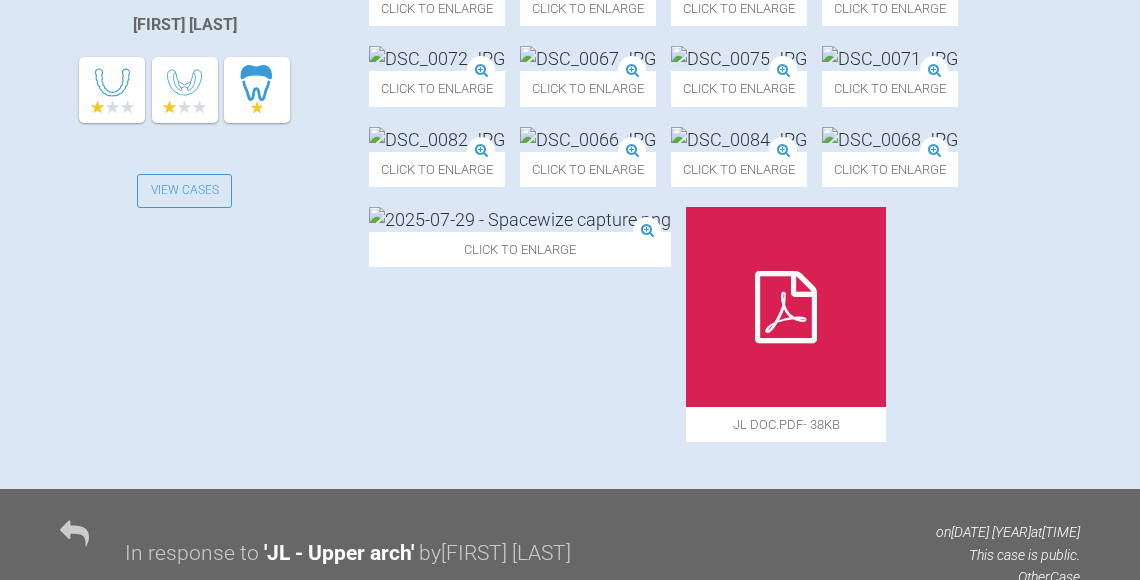 click at bounding box center (588, -22) 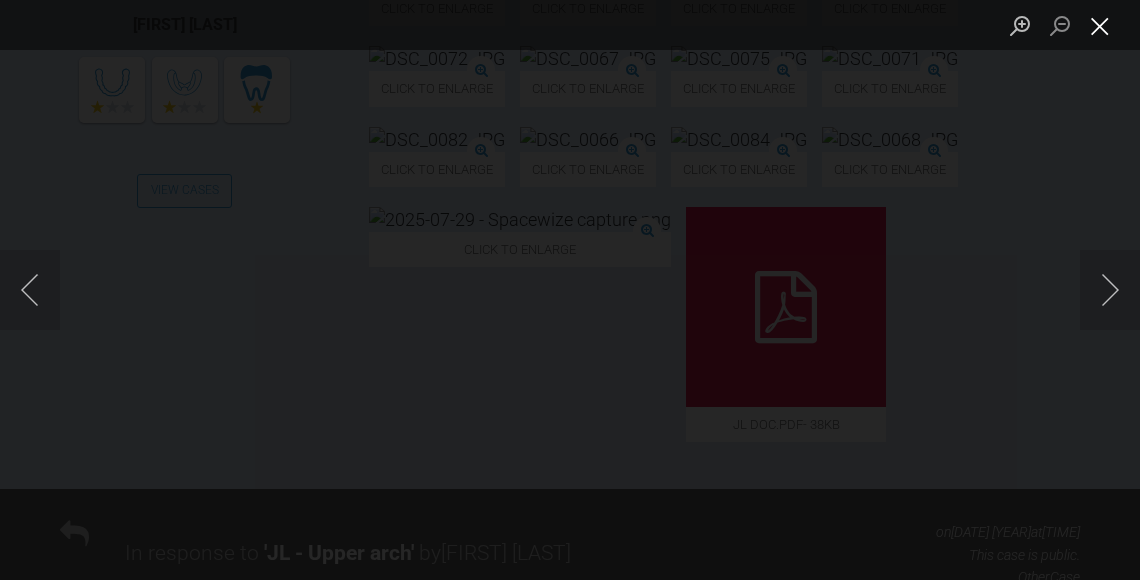 click at bounding box center [1100, 25] 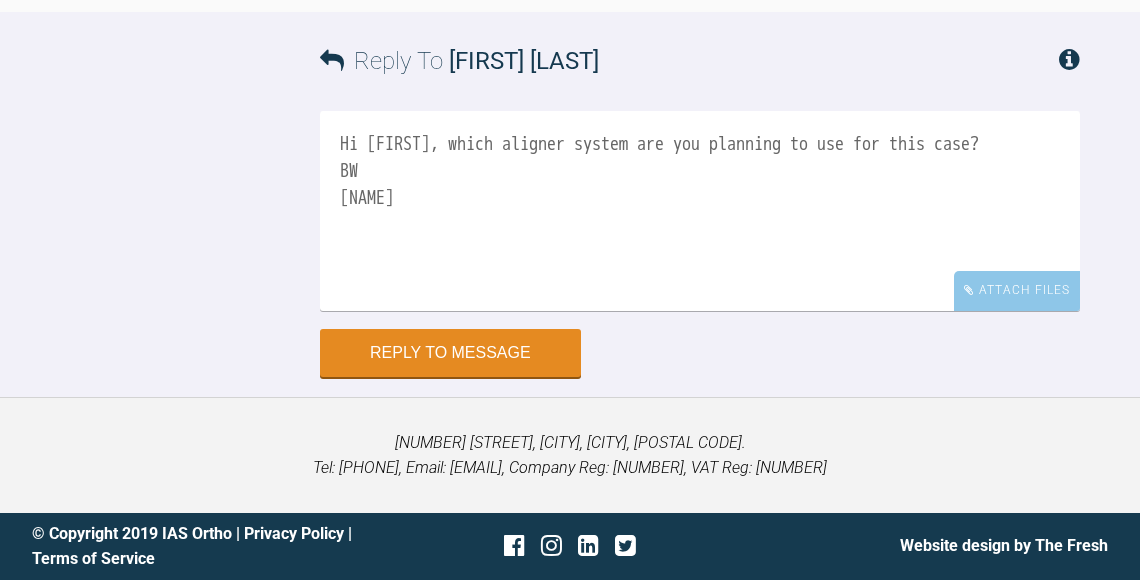 scroll, scrollTop: 4730, scrollLeft: 0, axis: vertical 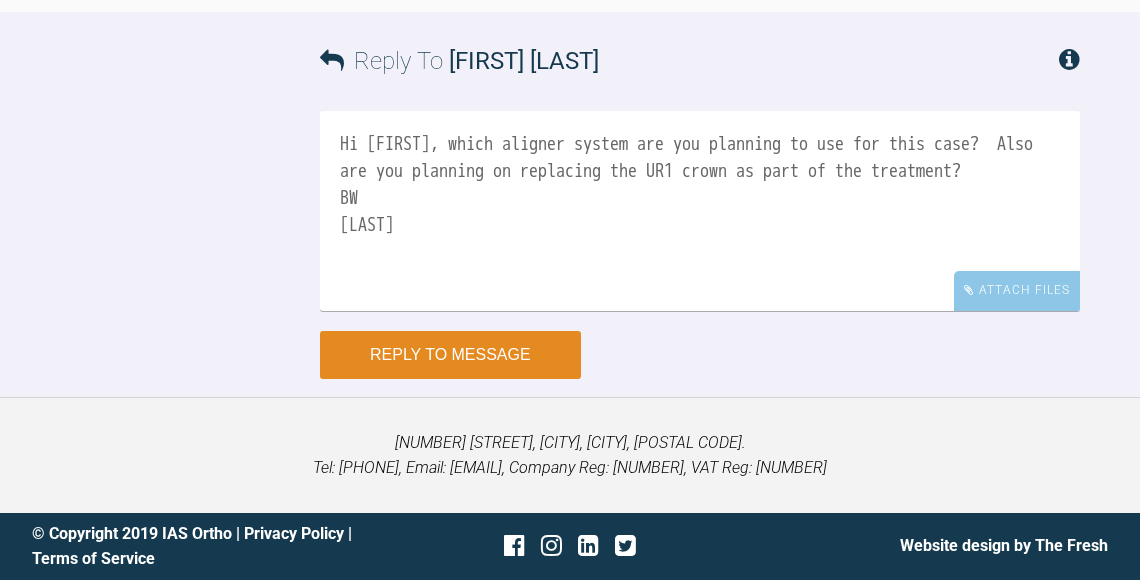 type on "Hi Matthew, which aligner system are you planning to use for this case?  Also are you planning on replacing the UR1 crown as part of the treatment?
BW
Kelly" 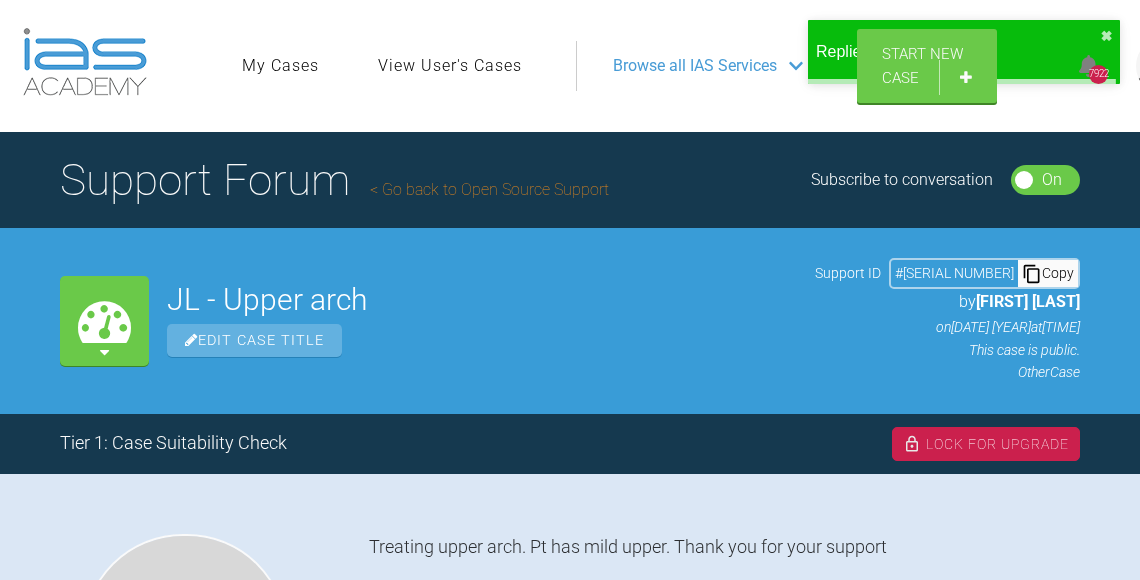 scroll, scrollTop: 0, scrollLeft: 0, axis: both 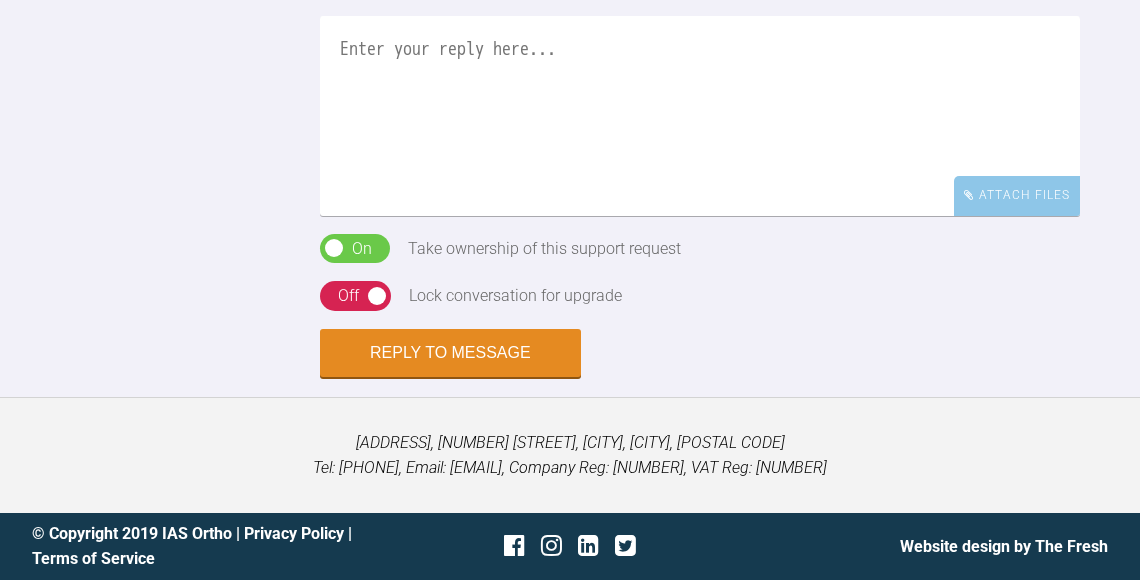 click at bounding box center (700, 116) 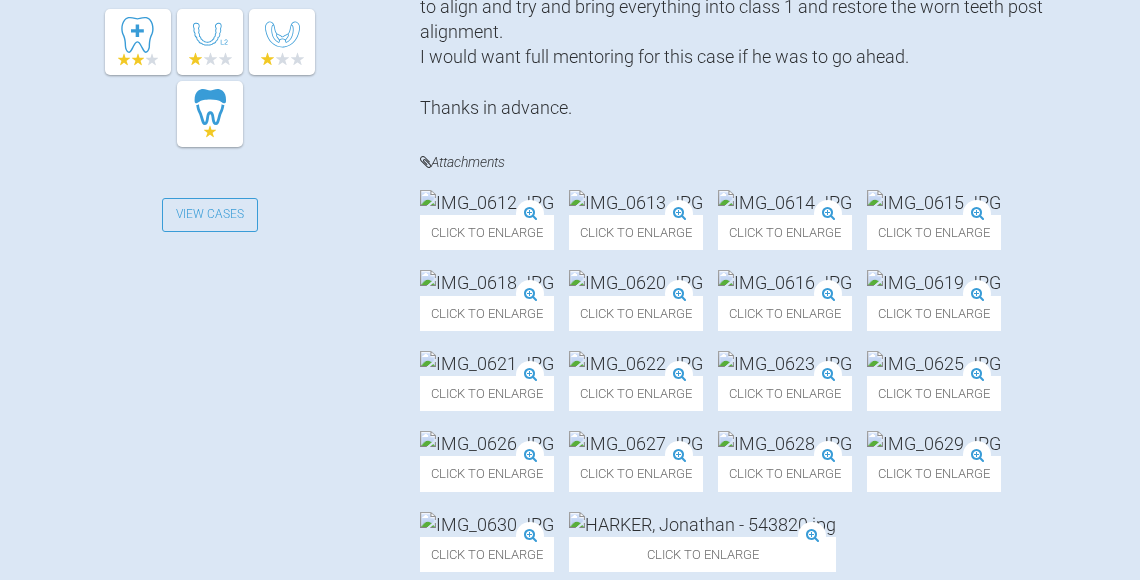 scroll, scrollTop: 871, scrollLeft: 0, axis: vertical 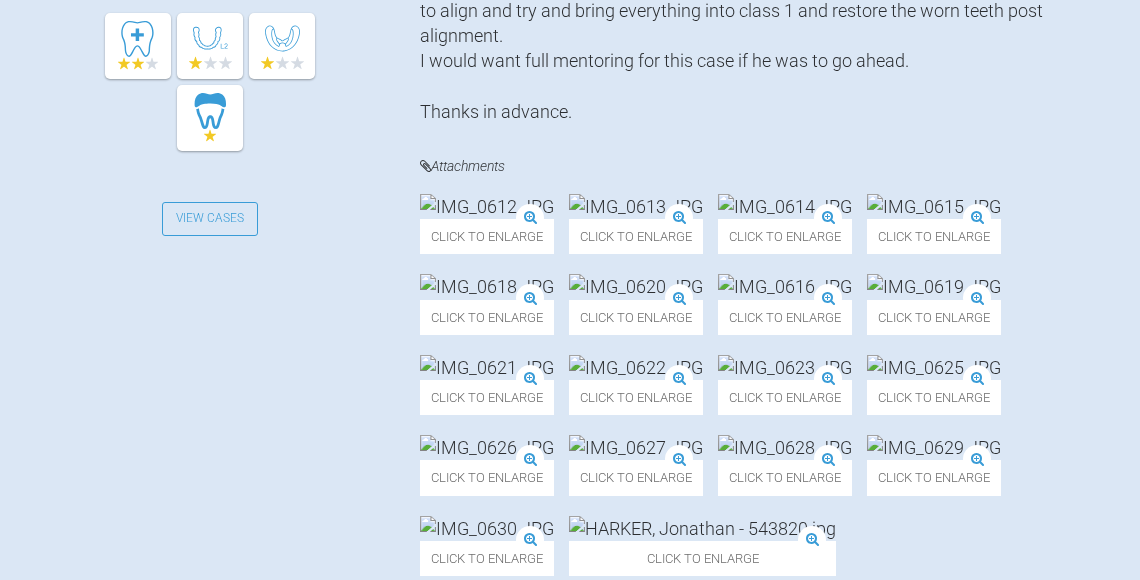 click on "Click to enlarge" at bounding box center (487, 224) 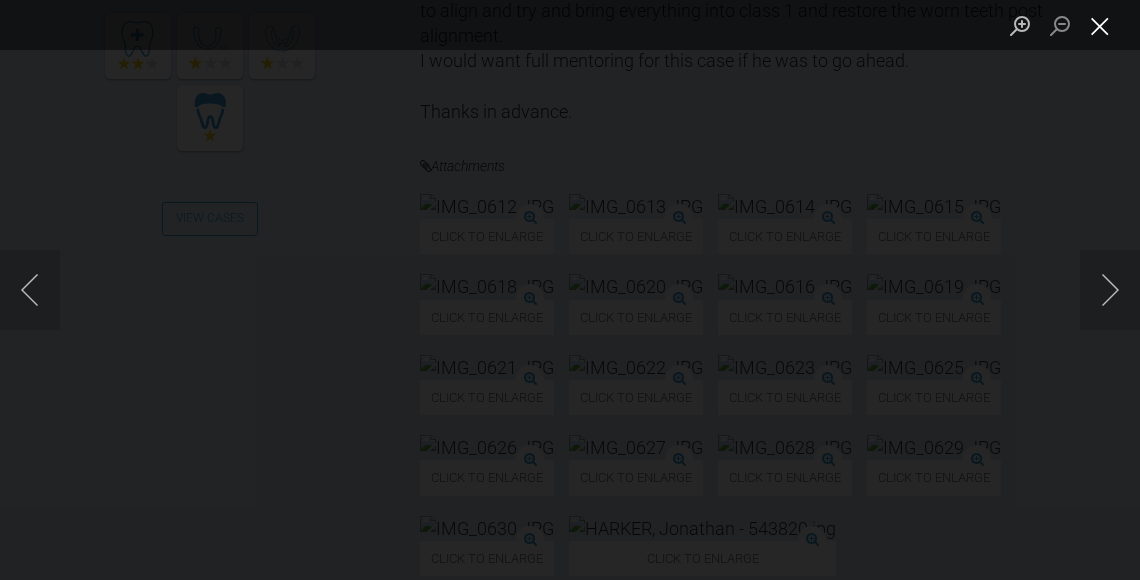 click at bounding box center (1100, 25) 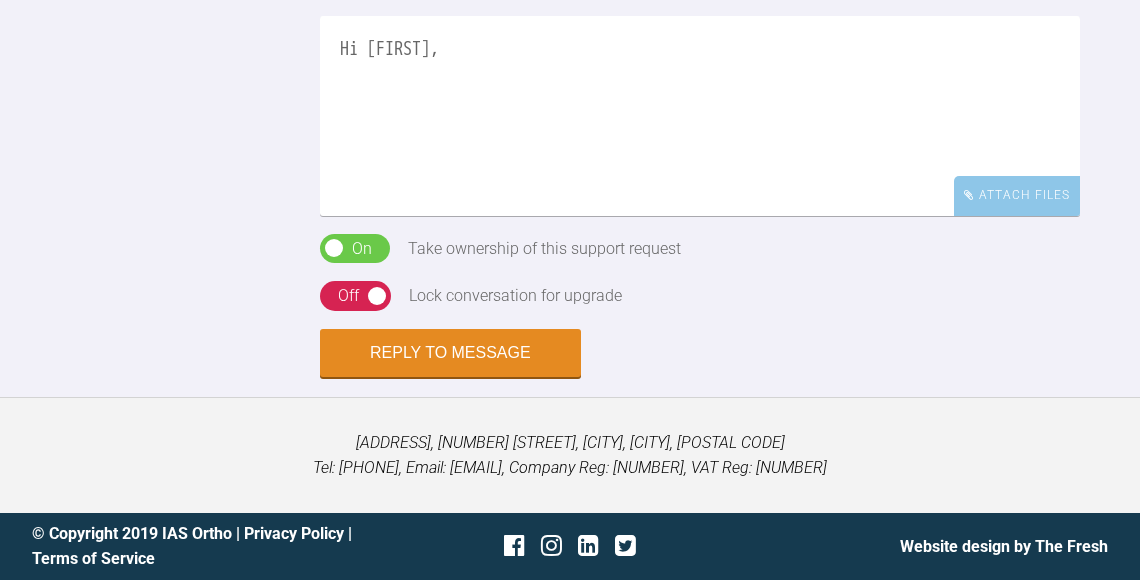 scroll, scrollTop: 5187, scrollLeft: 0, axis: vertical 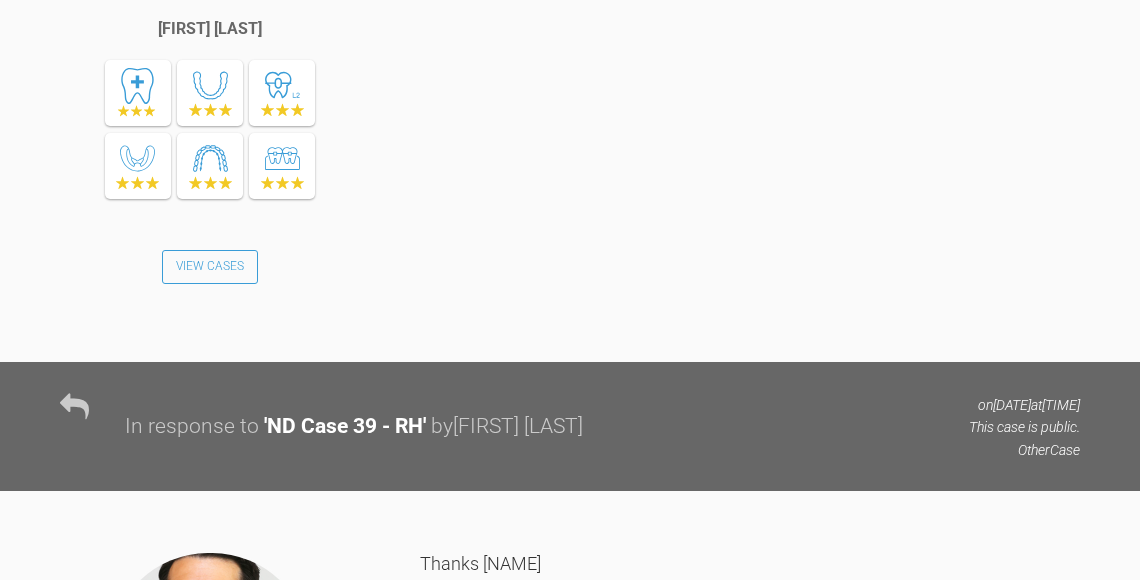 click at bounding box center (582, -666) 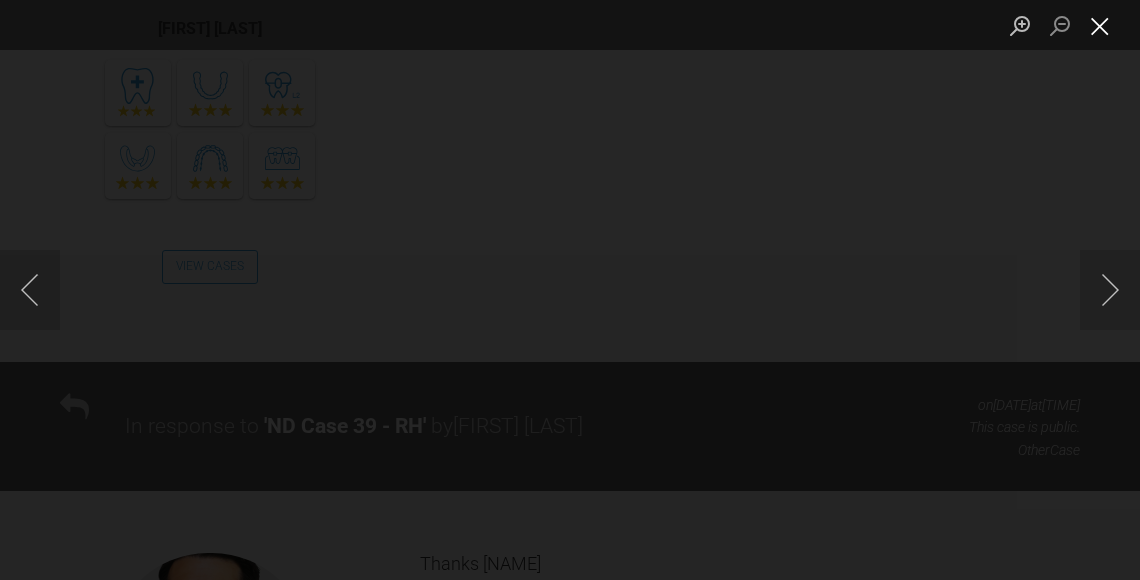 click at bounding box center (1100, 25) 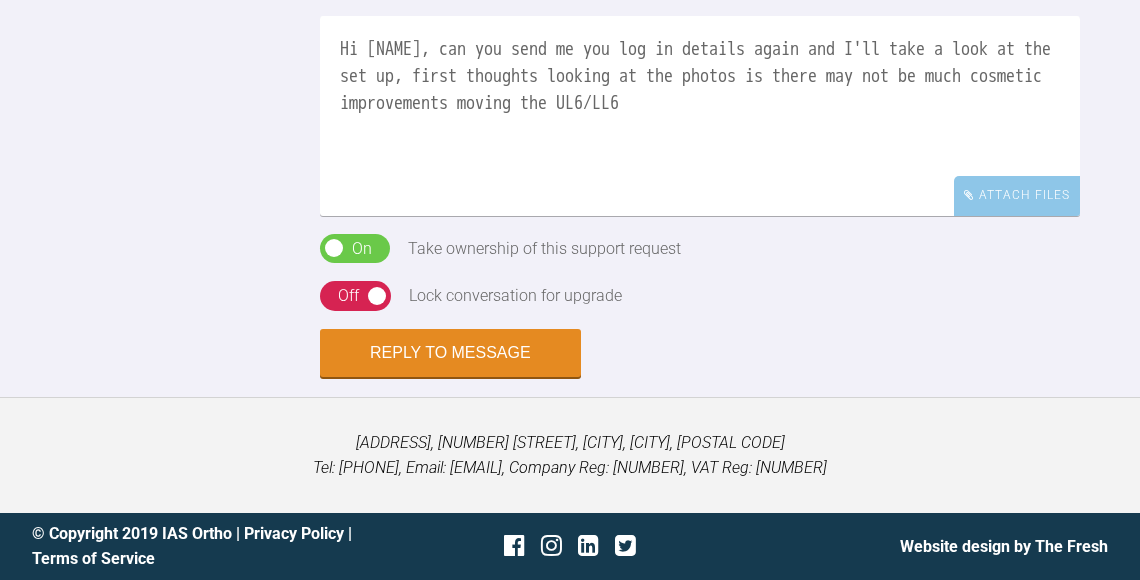 scroll, scrollTop: 5531, scrollLeft: 0, axis: vertical 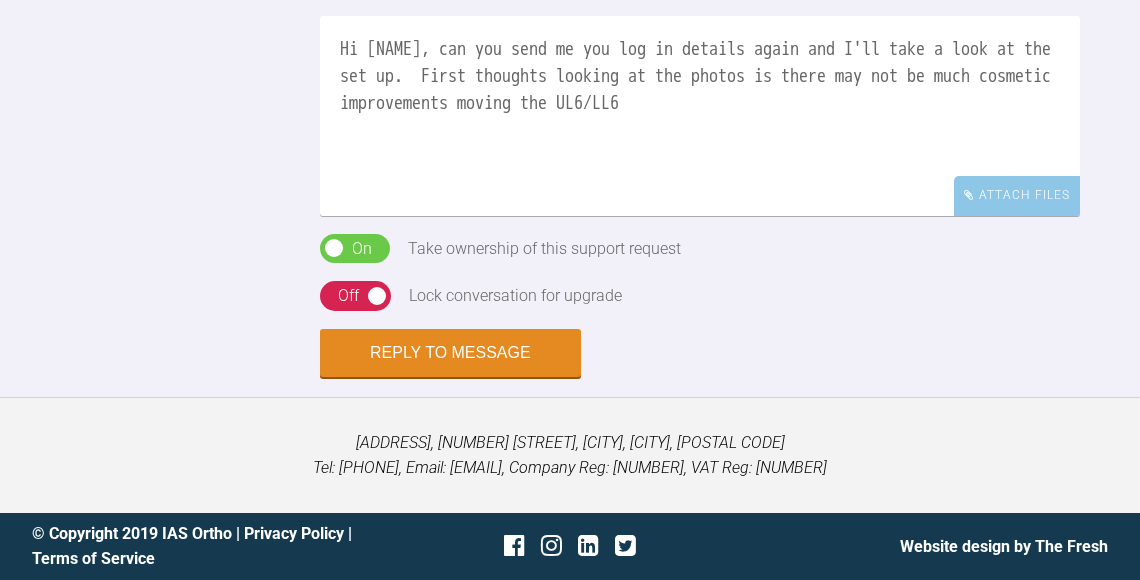click on "Hi [NAME], can you send me you log in details again and I'll take a look at the set up.  First thoughts looking at the photos is there may not be much cosmetic improvements moving the UL6/LL6" at bounding box center (700, 116) 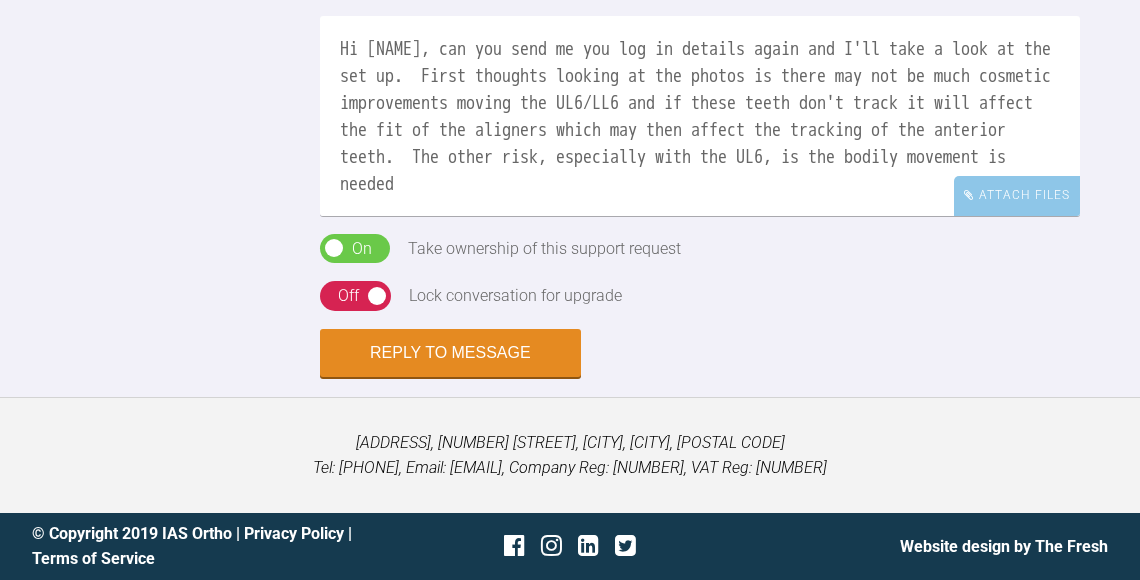 click on "Hi [NAME], can you send me you log in details again and I'll take a look at the set up.  First thoughts looking at the photos is there may not be much cosmetic improvements moving the UL6/LL6 and if these teeth don't track it will affect the fit of the aligners which may then affect the tracking of the anterior teeth.  The other risk, especially with the UL6, is the bodily movement is needed" at bounding box center (700, 116) 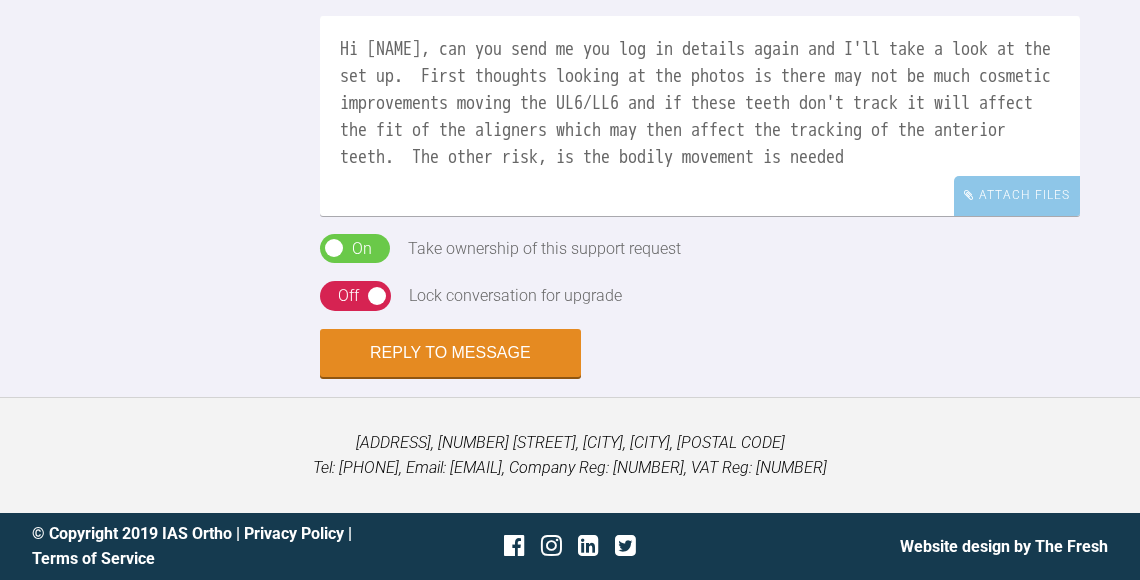 click on "Hi [NAME], can you send me you log in details again and I'll take a look at the set up.  First thoughts looking at the photos is there may not be much cosmetic improvements moving the UL6/LL6 and if these teeth don't track it will affect the fit of the aligners which may then affect the tracking of the anterior teeth.  The other risk, is the bodily movement is needed" at bounding box center (700, 116) 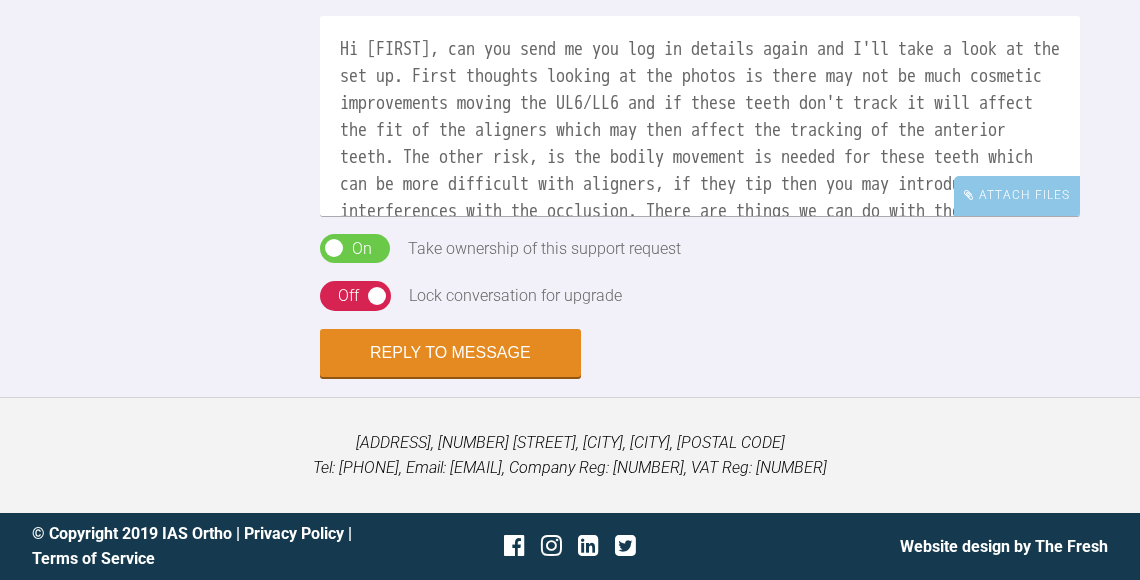 scroll, scrollTop: 3, scrollLeft: 0, axis: vertical 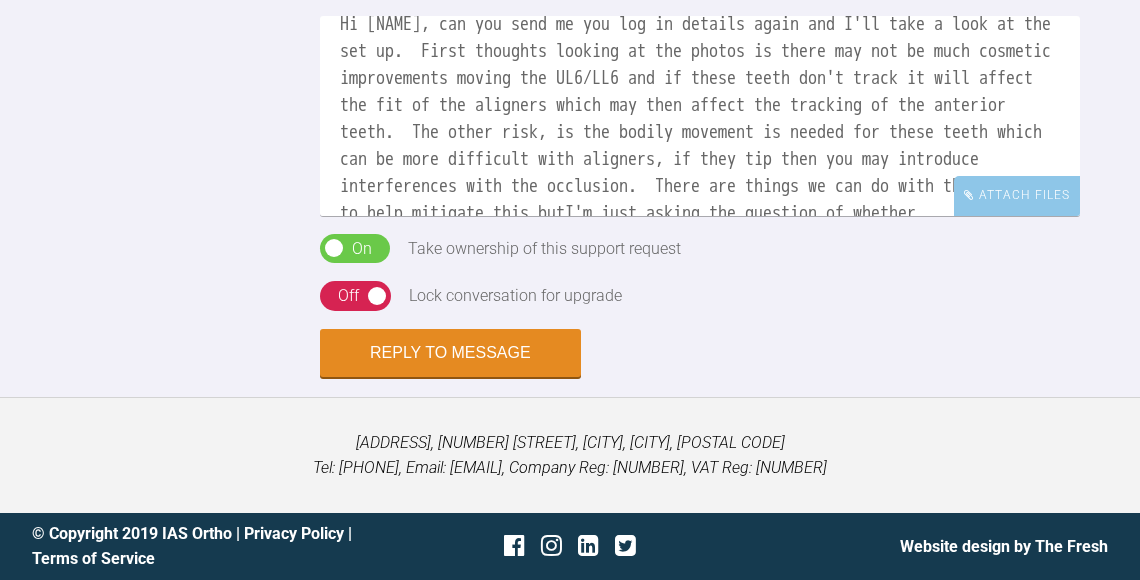click on "Hi [NAME], can you send me you log in details again and I'll take a look at the set up.  First thoughts looking at the photos is there may not be much cosmetic improvements moving the UL6/LL6 and if these teeth don't track it will affect the fit of the aligners which may then affect the tracking of the anterior teeth.  The other risk, is the bodily movement is needed for these teeth which can be more difficult with aligners, if they tip then you may introduce interferences with the occlusion.  There are things we can do with the trimline to help mitigate this butI'm just asking the question of whether" at bounding box center (700, 116) 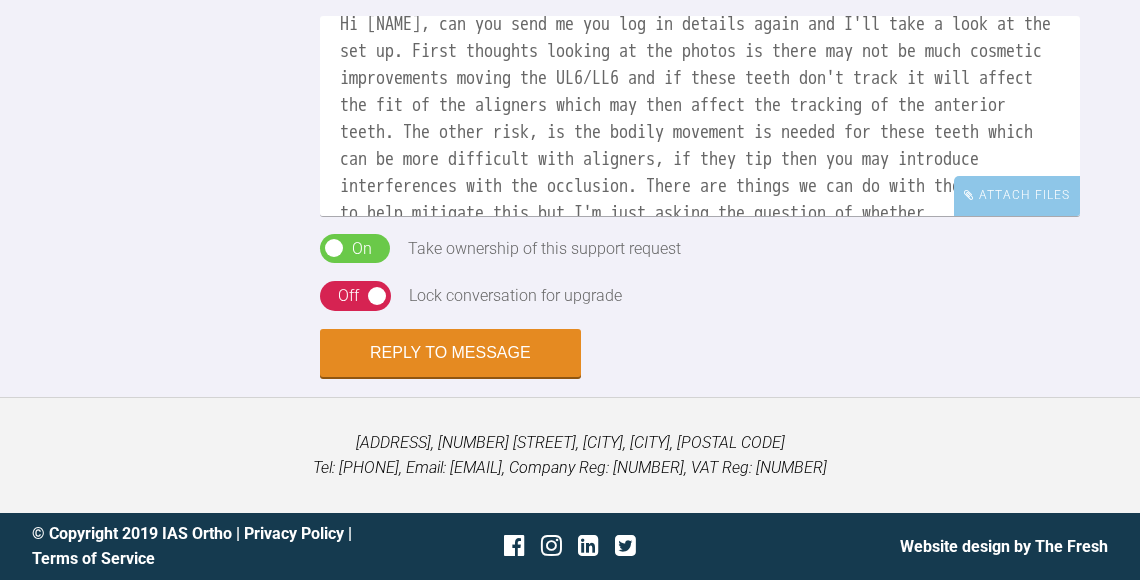 click on "Hi [NAME], can you send me you log in details again and I'll take a look at the set up. First thoughts looking at the photos is there may not be much cosmetic improvements moving the UL6/LL6 and if these teeth don't track it will affect the fit of the aligners which may then affect the tracking of the anterior teeth. The other risk, is the bodily movement is needed for these teeth which can be more difficult with aligners, if they tip then you may introduce interferences with the occlusion. There are things we can do with the trimline to help mitigate this but I'm just asking the question of whether" at bounding box center [700, 116] 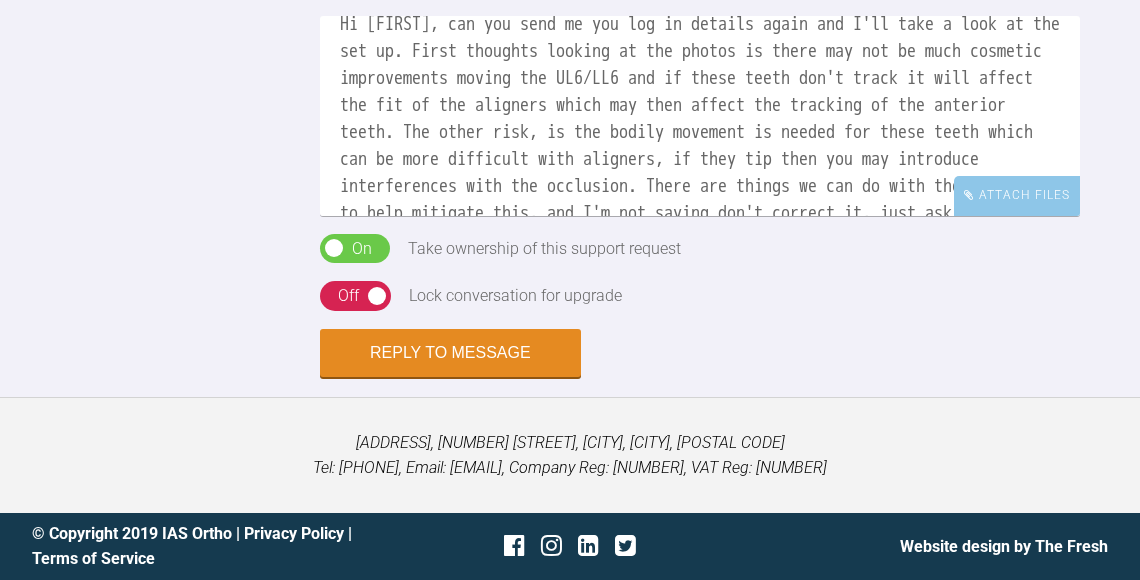click on "Hi [FIRST], can you send me you log in details again and I'll take a look at the set up. First thoughts looking at the photos is there may not be much cosmetic improvements moving the UL6/LL6 and if these teeth don't track it will affect the fit of the aligners which may then affect the tracking of the anterior teeth. The other risk, is the bodily movement is needed for these teeth which can be more difficult with aligners, if they tip then you may introduce interferences with the occlusion. There are things we can do with the trimline to help mitigate this, and I'm not saying don't correct it, just asking the question of whether" at bounding box center [700, 116] 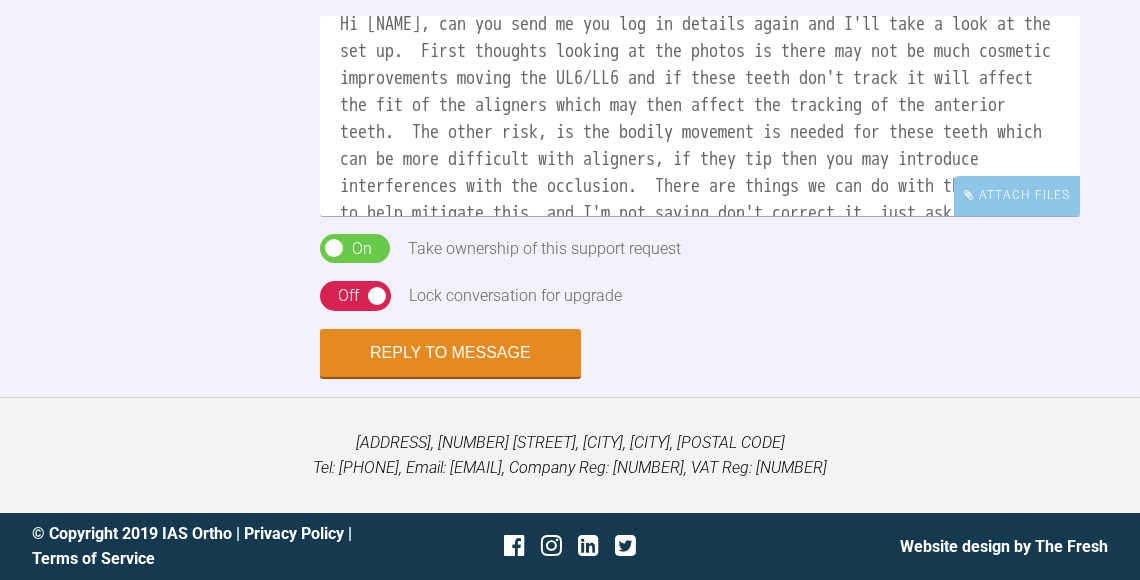 scroll, scrollTop: 29, scrollLeft: 0, axis: vertical 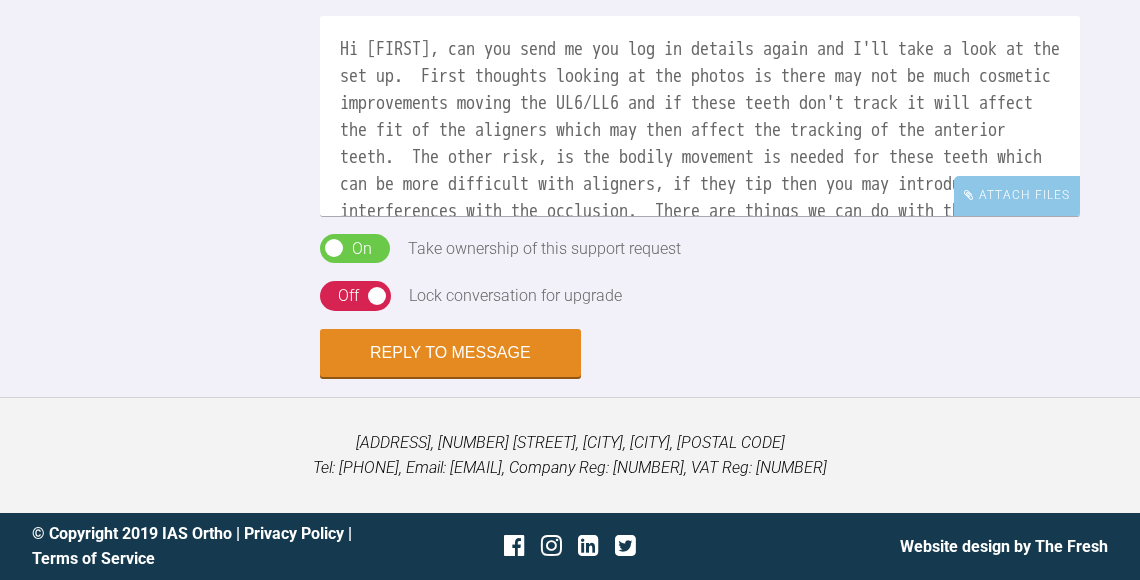 click on "Hi [FIRST], can you send me you log in details again and I'll take a look at the set up.  First thoughts looking at the photos is there may not be much cosmetic improvements moving the UL6/LL6 and if these teeth don't track it will affect the fit of the aligners which may then affect the tracking of the anterior teeth.  The other risk, is the bodily movement is needed for these teeth which can be more difficult with aligners, if they tip then you may introduce interferences with the occlusion.  There are things we can do with the trimline to help mitigate this, and I'm not saying don't correct it, just asking the question of whether it "needs" doing as it will increase the number of aligners and complexity of the treatment.
BW
[LAST]" at bounding box center [700, 116] 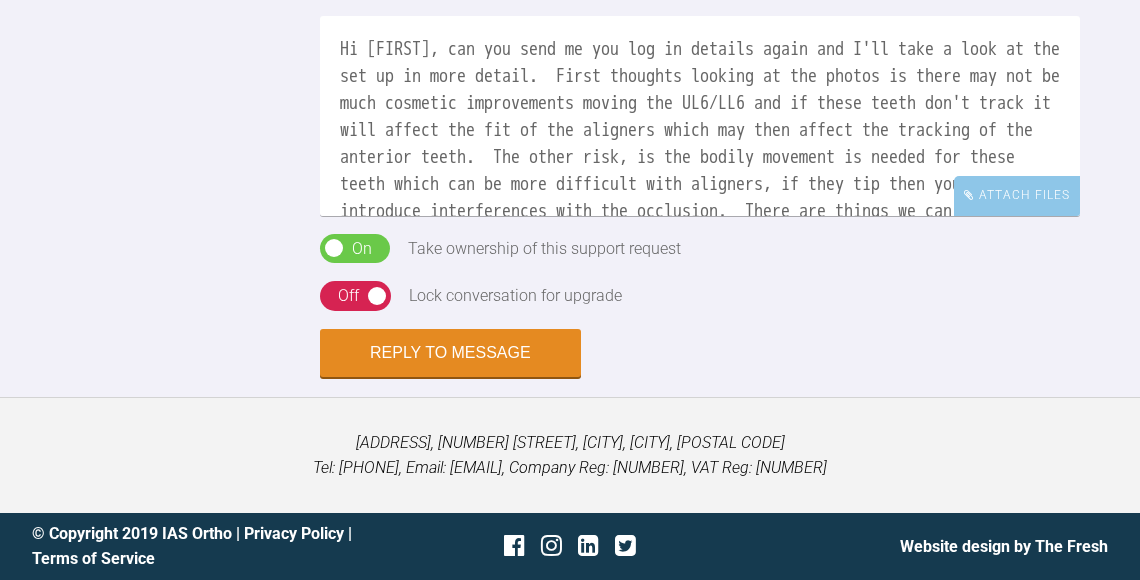 click on "Hi [FIRST], can you send me you log in details again and I'll take a look at the set up in more detail.  First thoughts looking at the photos is there may not be much cosmetic improvements moving the UL6/LL6 and if these teeth don't track it will affect the fit of the aligners which may then affect the tracking of the anterior teeth.  The other risk, is the bodily movement is needed for these teeth which can be more difficult with aligners, if they tip then you may introduce interferences with the occlusion.  There are things we can do with the trimline to help mitigate this, and I'm not saying don't correct it, just asking the question of whether it "needs" doing as it will increase the number of aligners and complexity of the treatment.
BW
[LAST]" at bounding box center [700, 116] 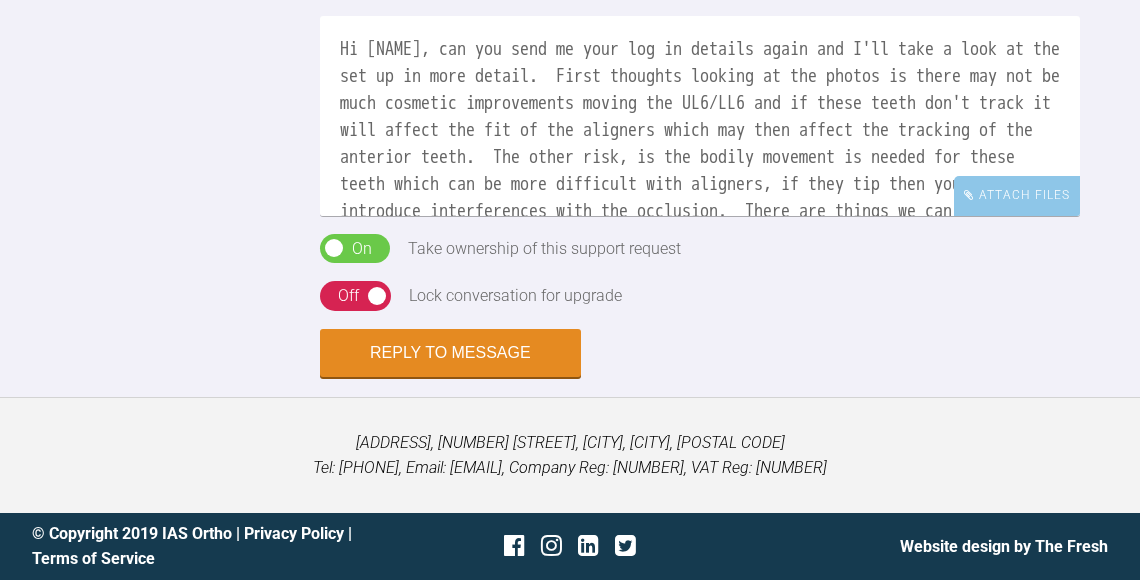 scroll, scrollTop: 5538, scrollLeft: 0, axis: vertical 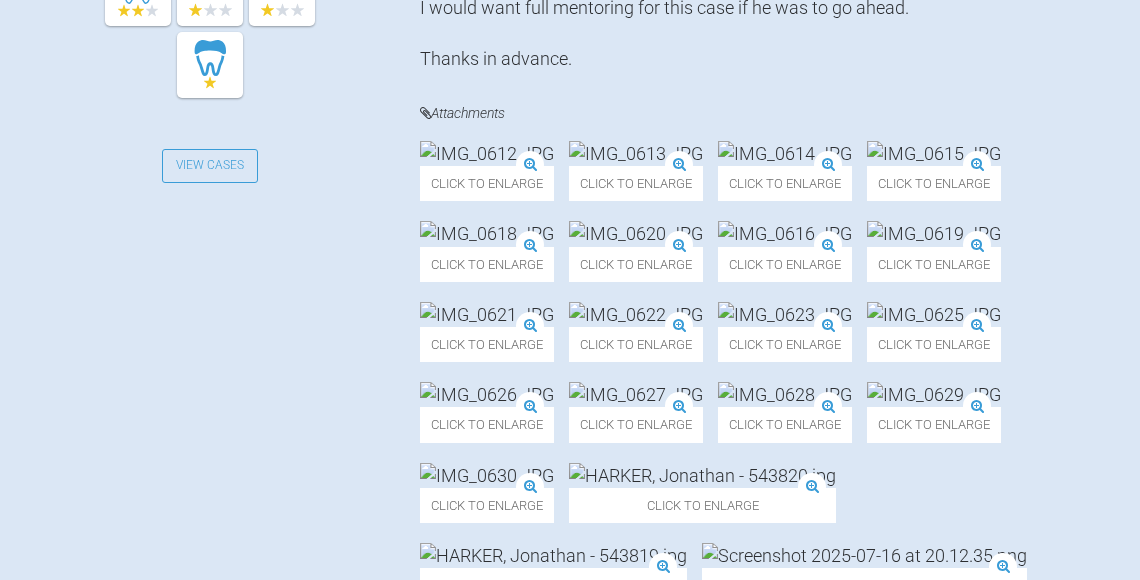 type on "Hi [NAME], can you send me your log in details again and I'll take a look at the set up in more detail.  First thoughts looking at the photos is there may not be much cosmetic improvements moving the UL6/LL6 and if these teeth don't track it will affect the fit of the aligners which may then affect the tracking of the anterior teeth.  The other risk, is the bodily movement is needed for these teeth which can be more difficult with aligners, if they tip then you may introduce interferences with the occlusion.  There are things we can do with the trimline to help mitigate this, and I'm not saying don't correct it, just asking the question of whether it "needs" doing as it will increase the number of aligners and complexity of the treatment.
BW
[NAME]" 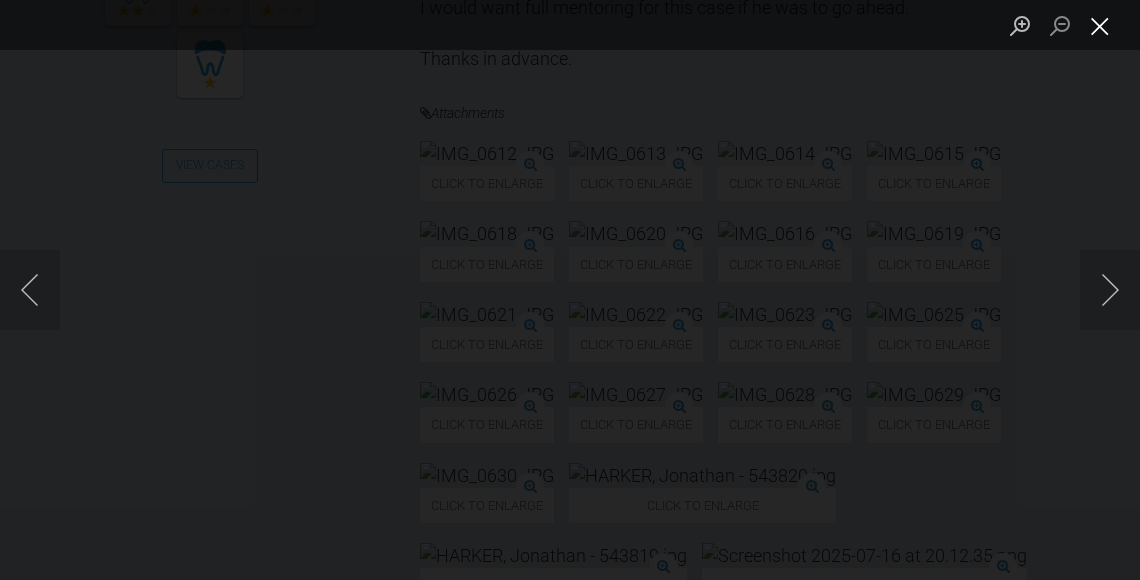 click at bounding box center [1100, 25] 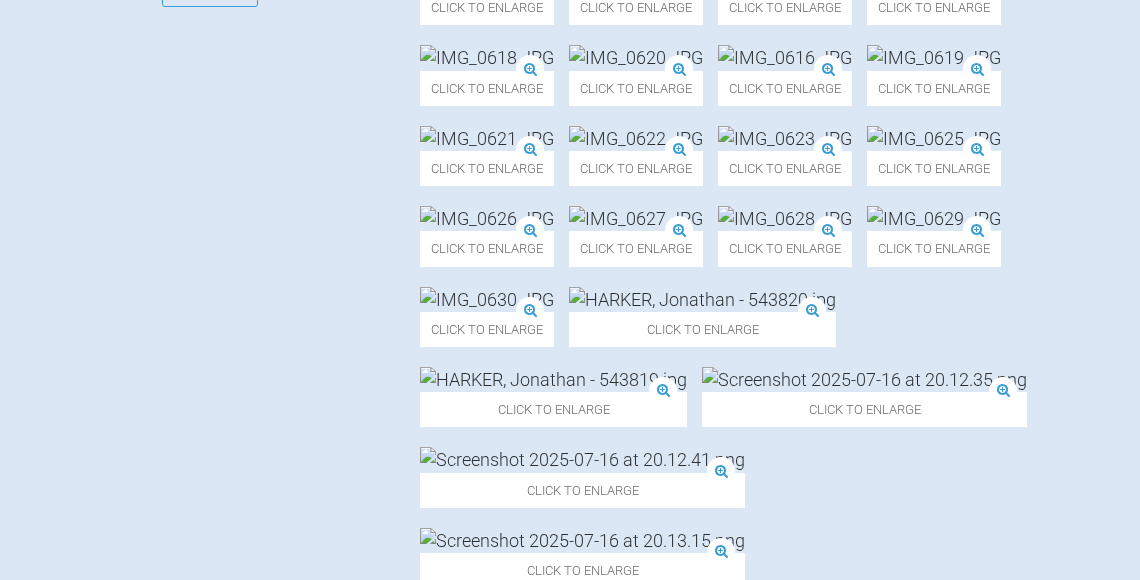 scroll, scrollTop: 1120, scrollLeft: 0, axis: vertical 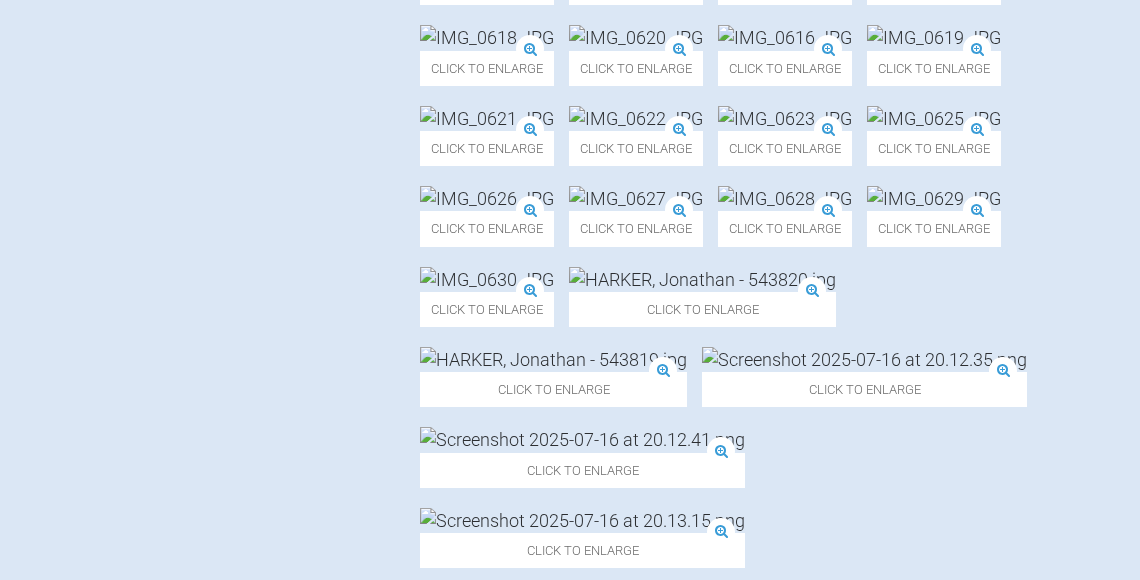 click at bounding box center (934, 37) 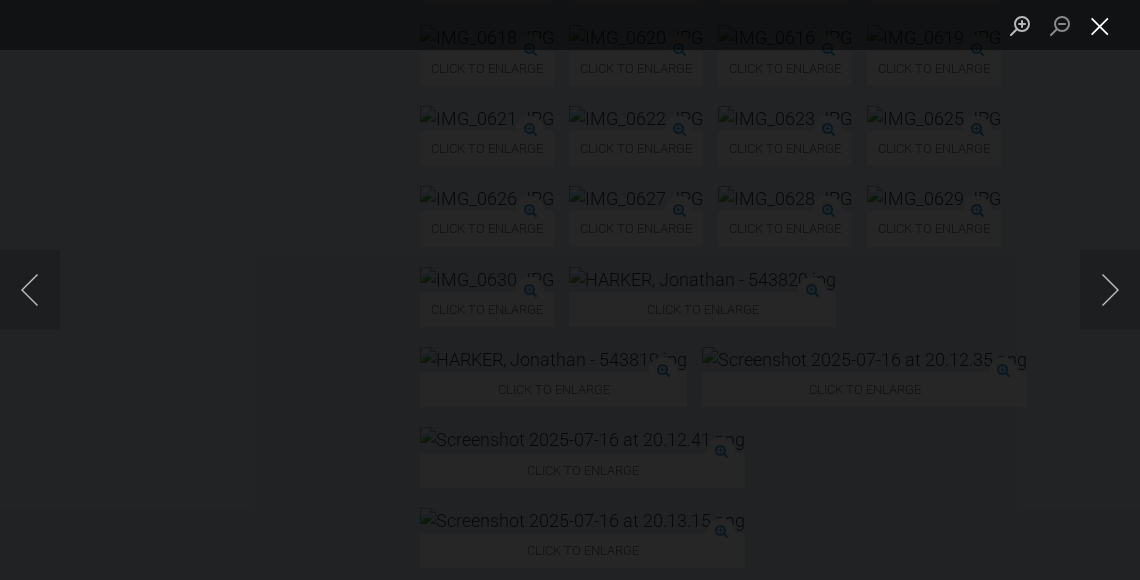 click at bounding box center (1100, 25) 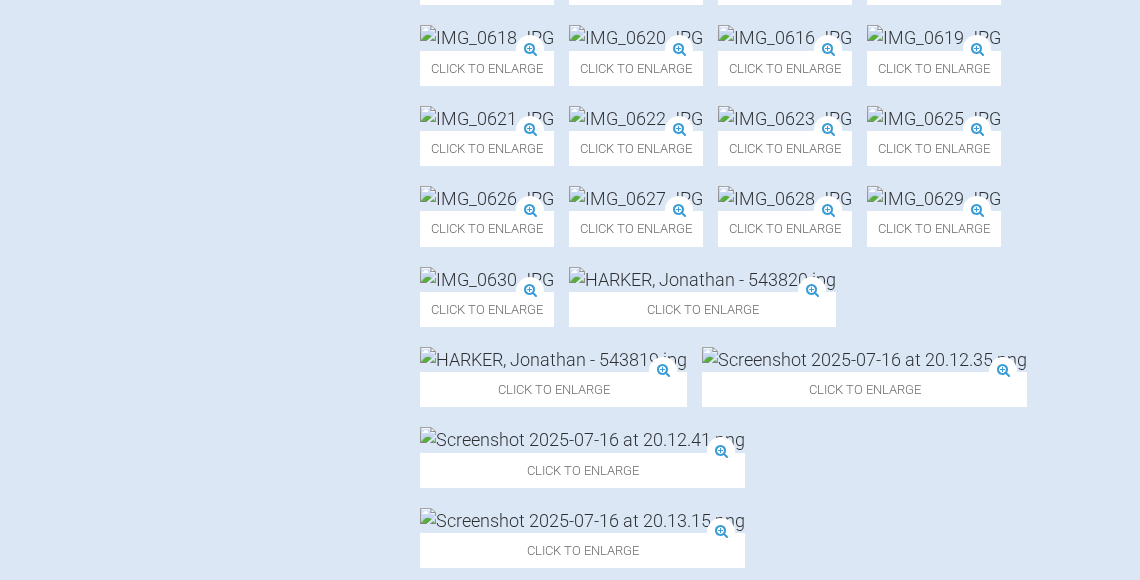 click at bounding box center [636, 37] 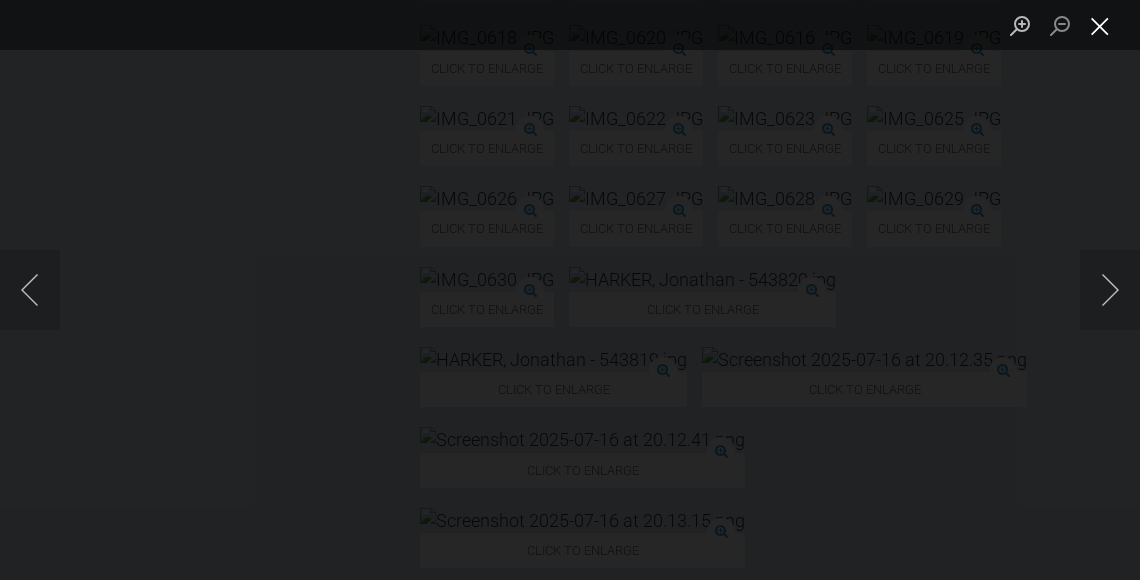 click at bounding box center (1100, 25) 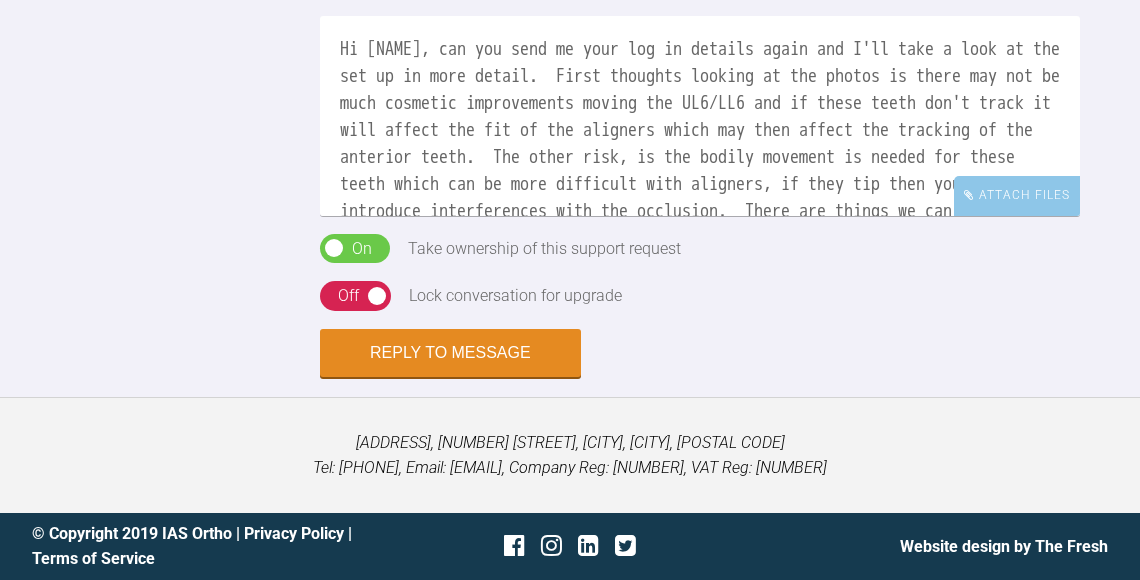 scroll, scrollTop: 5471, scrollLeft: 0, axis: vertical 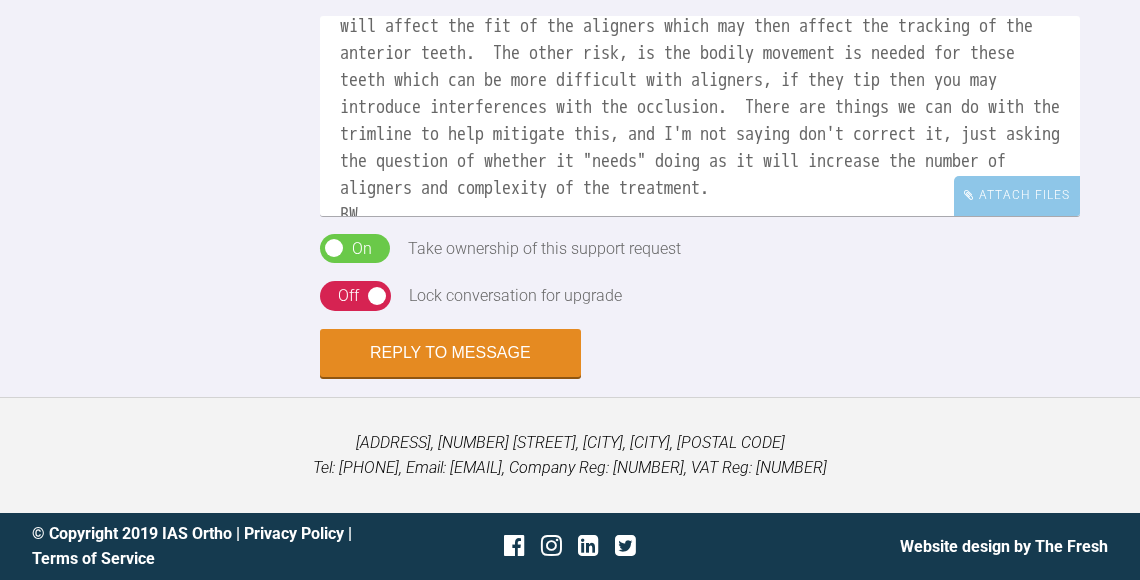 click on "Off" at bounding box center [348, 296] 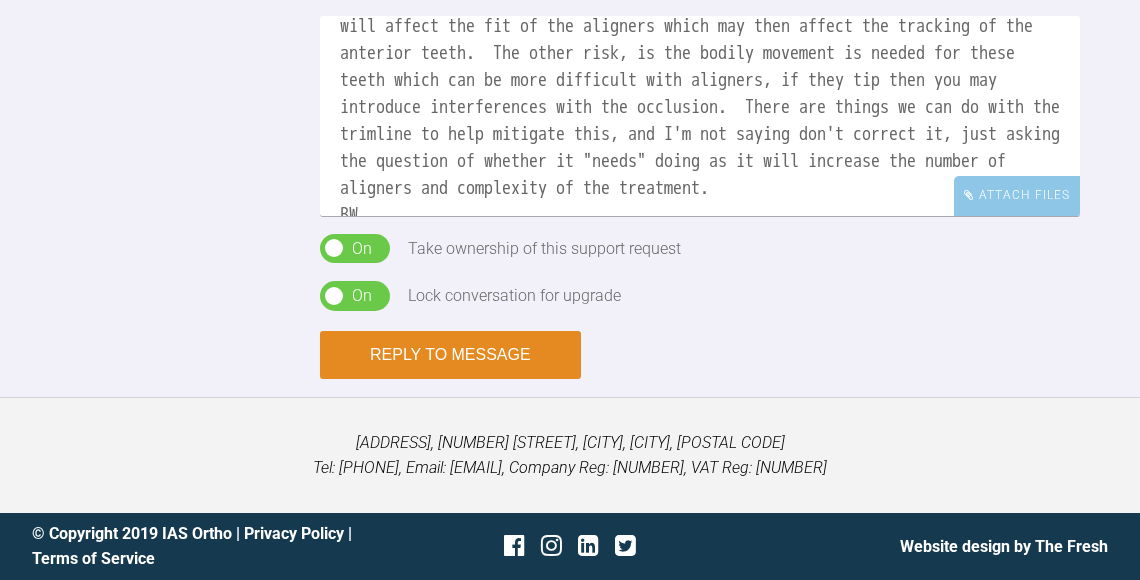 click on "Reply to Message" at bounding box center (450, 355) 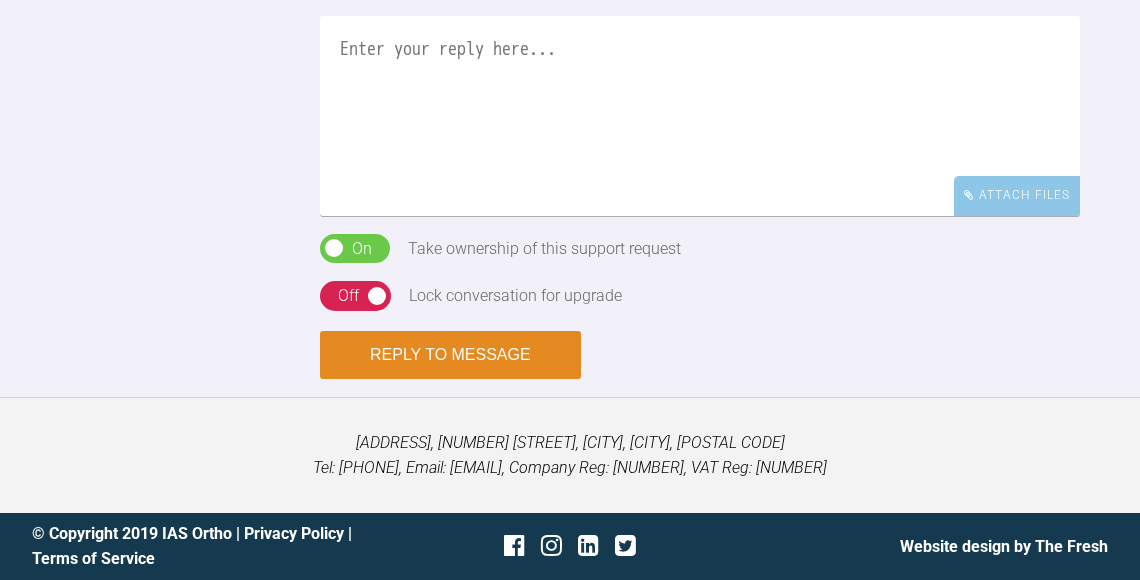 scroll, scrollTop: 0, scrollLeft: 0, axis: both 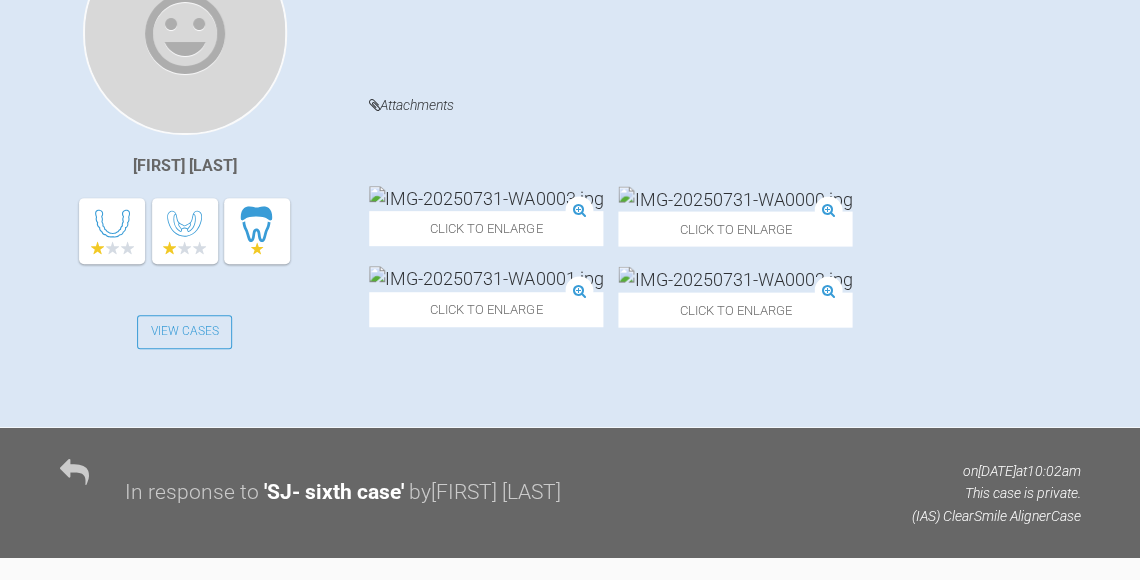 click at bounding box center [735, 278] 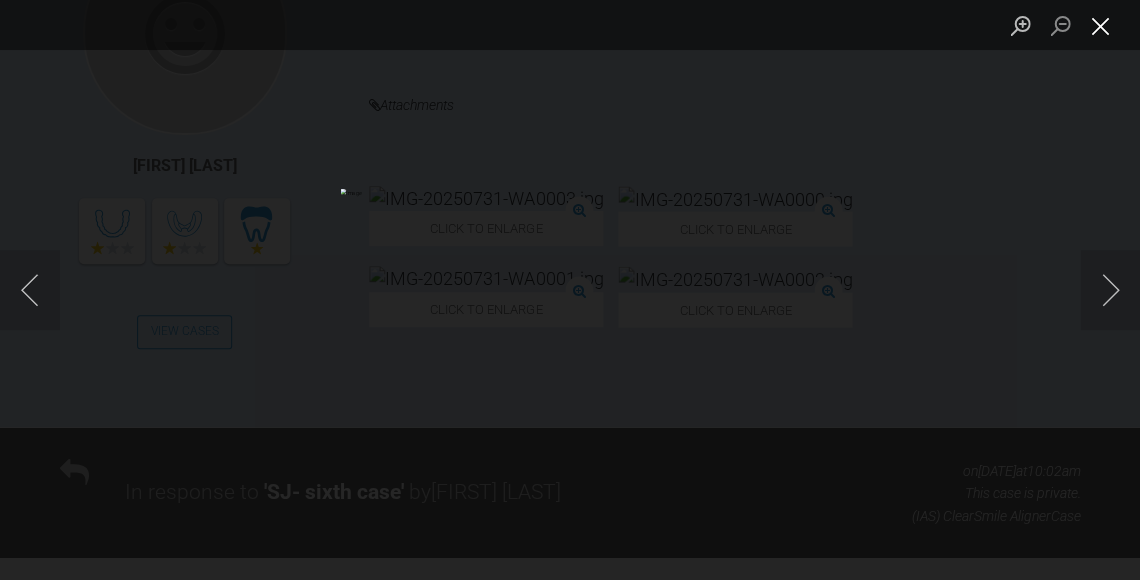 click at bounding box center [1100, 25] 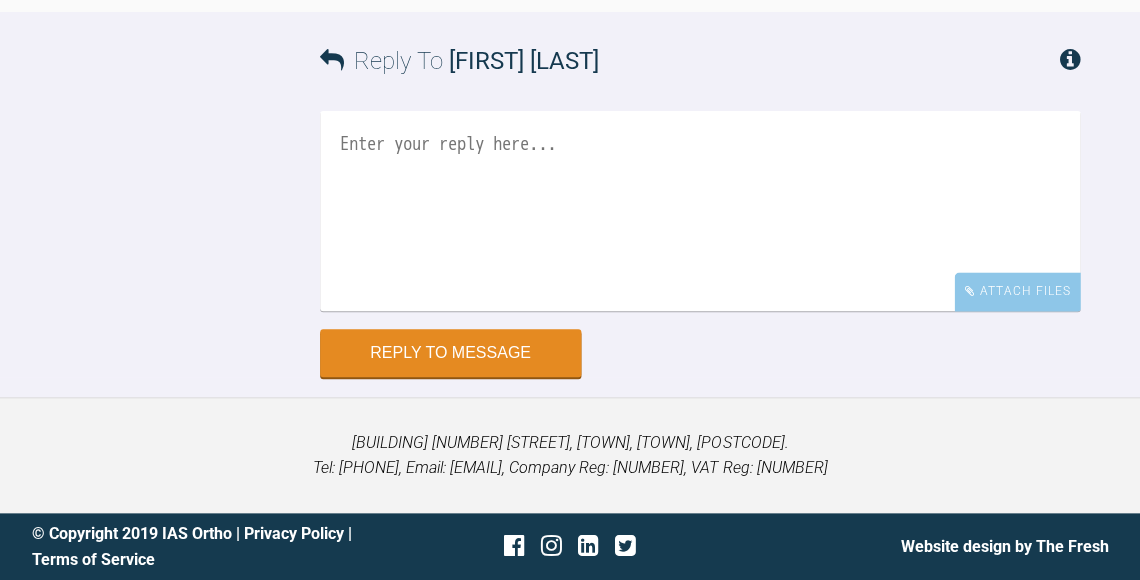 scroll, scrollTop: 2044, scrollLeft: 0, axis: vertical 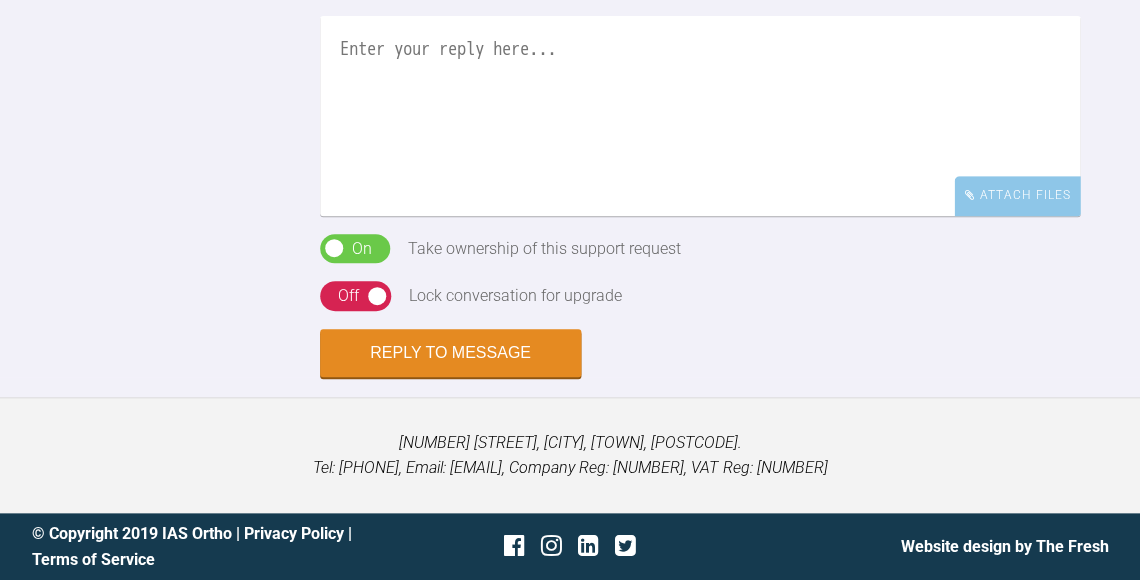 click at bounding box center (860, -433) 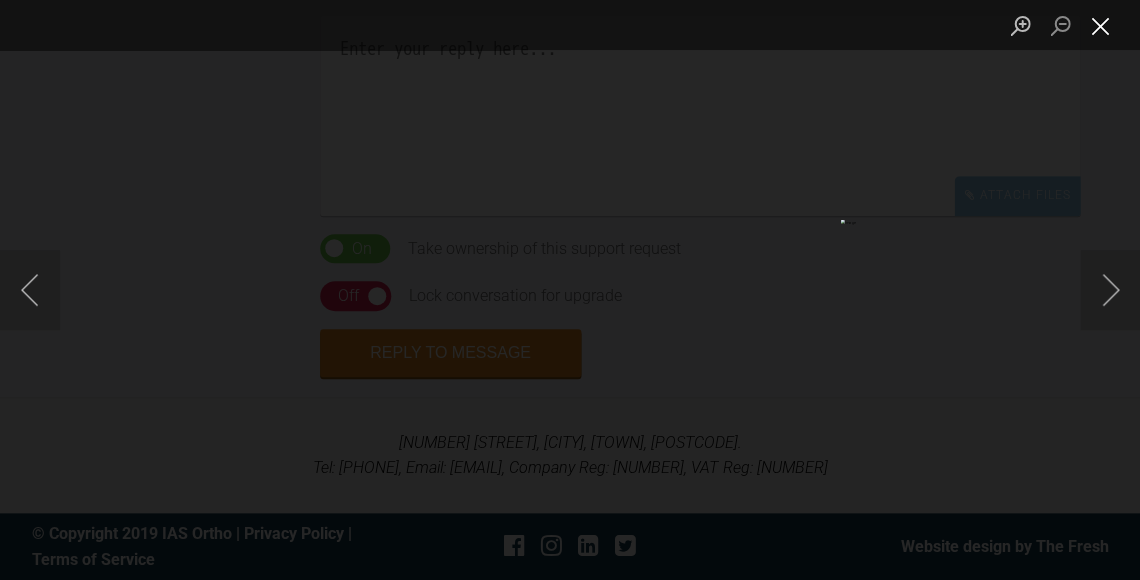 click at bounding box center (1100, 25) 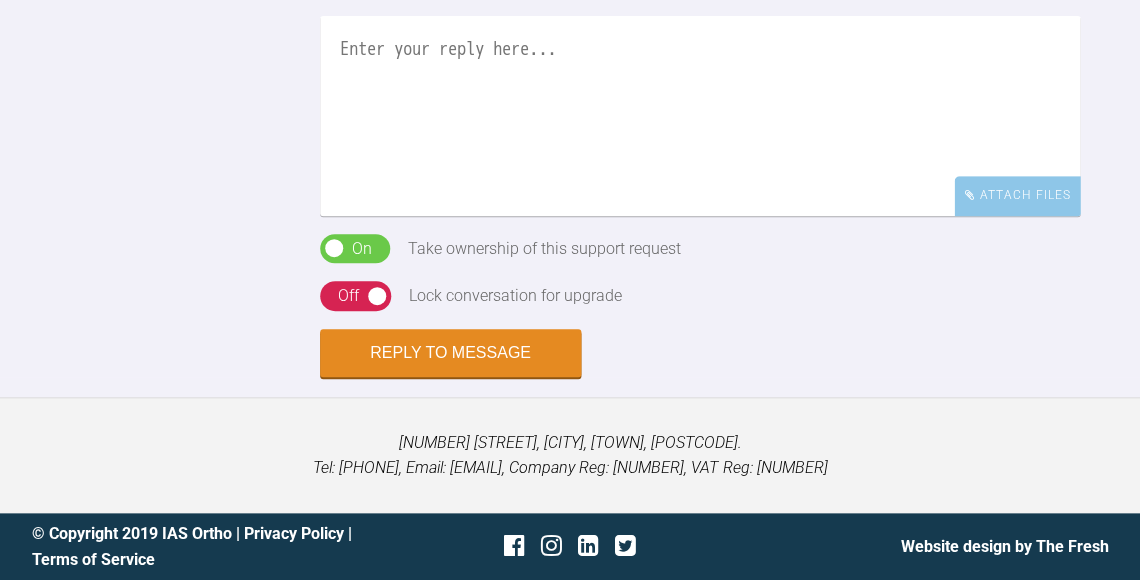 click at bounding box center [665, -594] 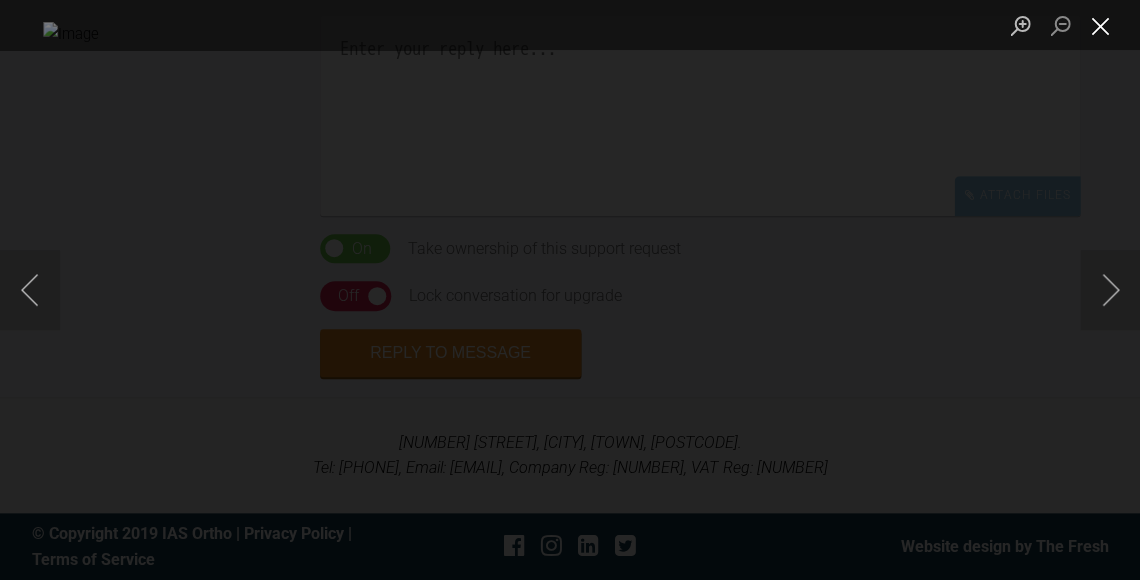 click at bounding box center (1100, 25) 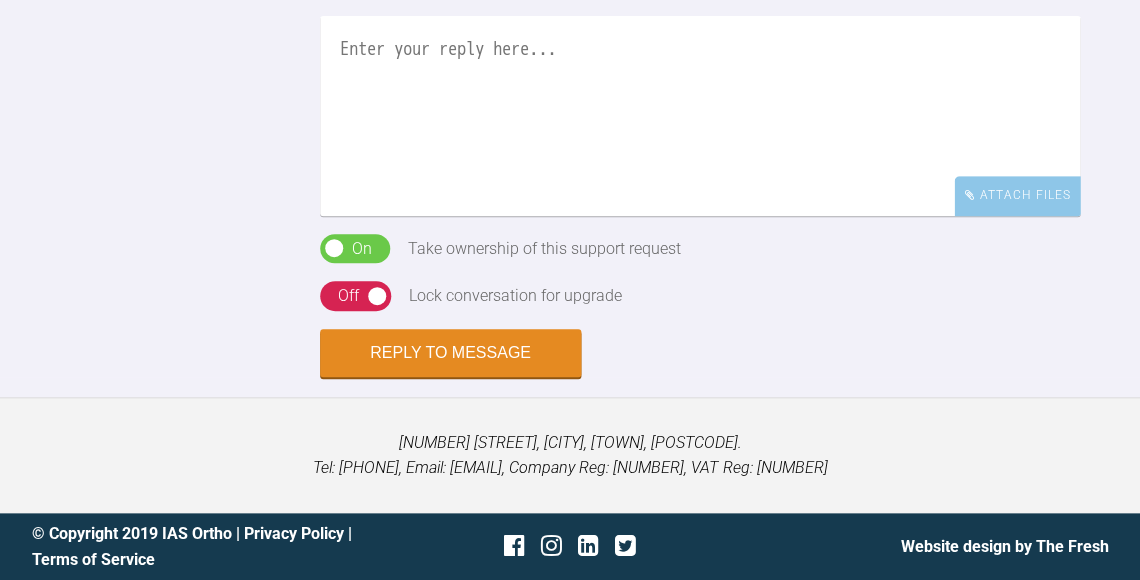 click at bounding box center (513, -514) 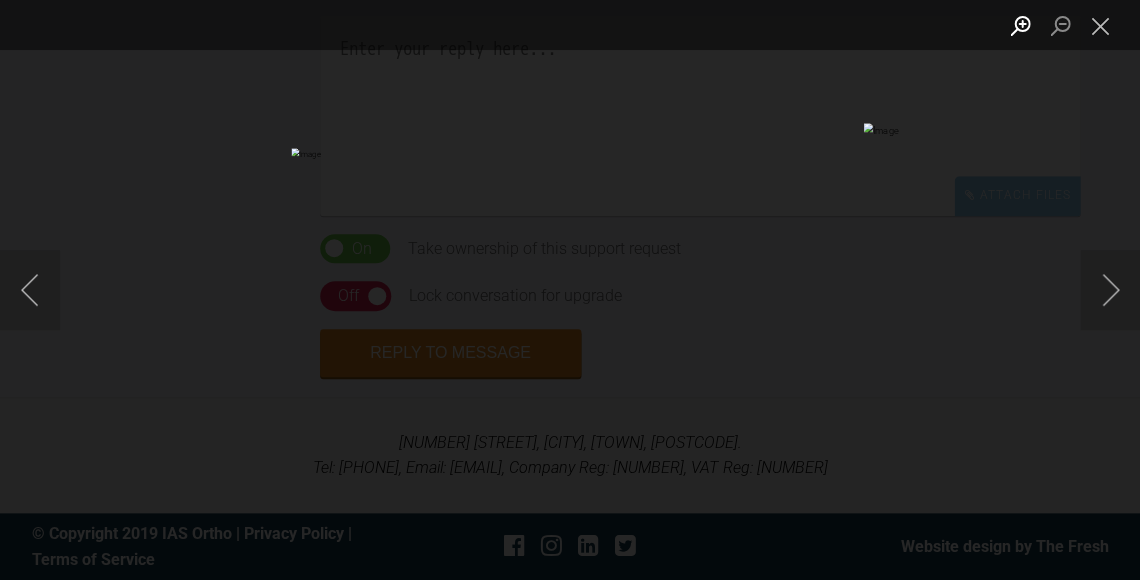 click at bounding box center (1020, 25) 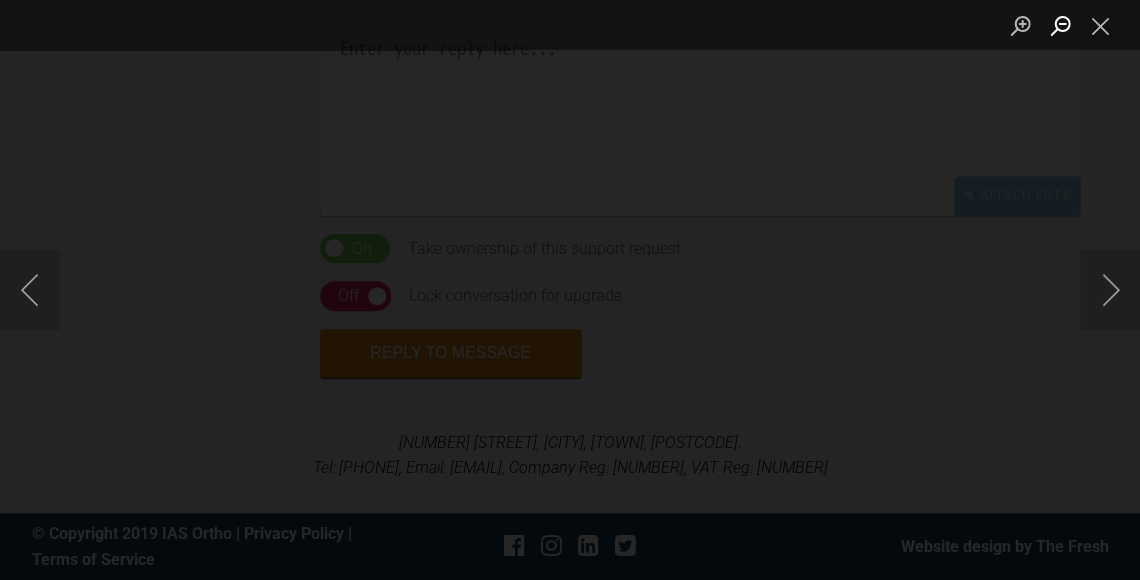click at bounding box center [1060, 25] 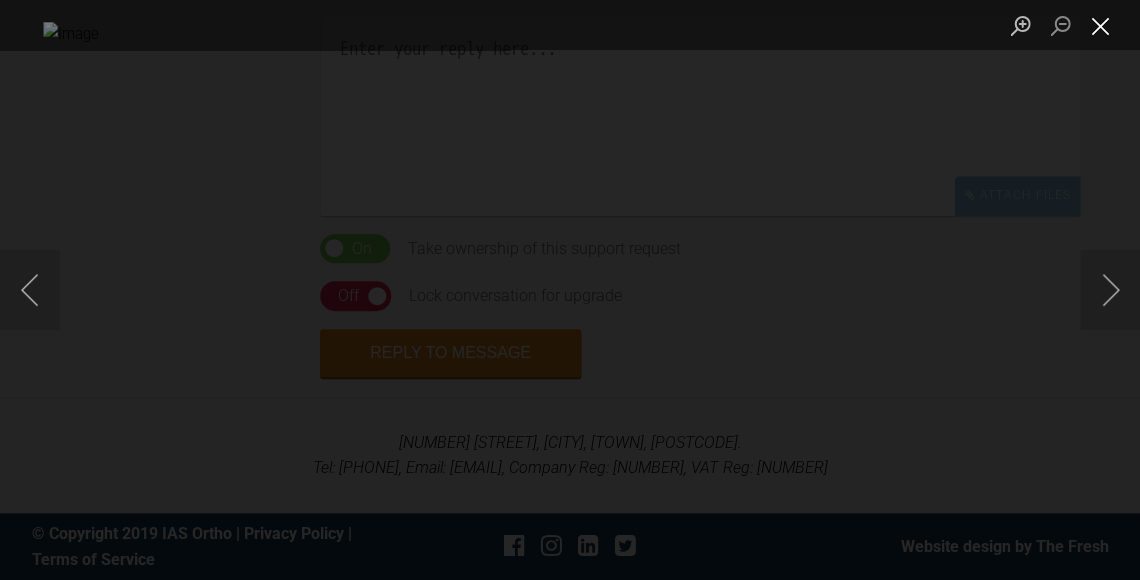 click at bounding box center [1100, 25] 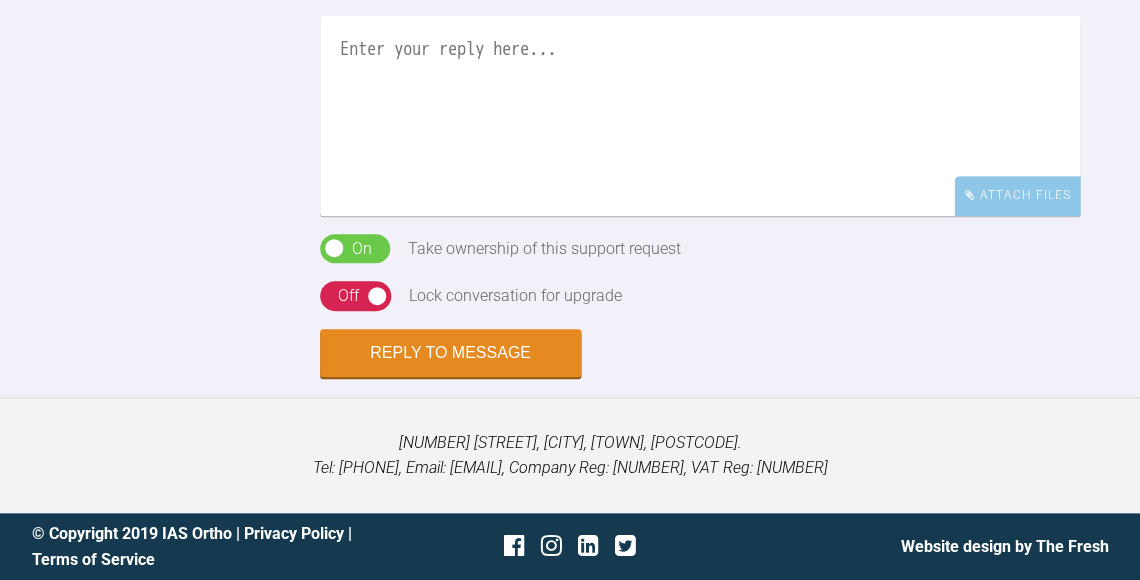 scroll, scrollTop: 2179, scrollLeft: 0, axis: vertical 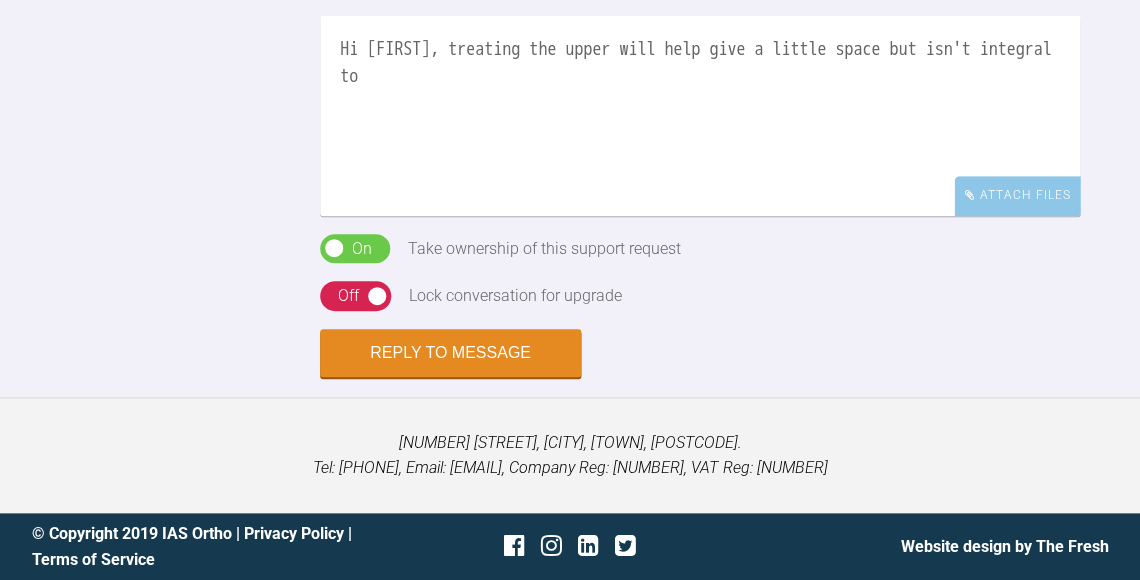 click on "Hi [FIRST], treating the upper will help give a little space but isn't integral to" at bounding box center (700, 116) 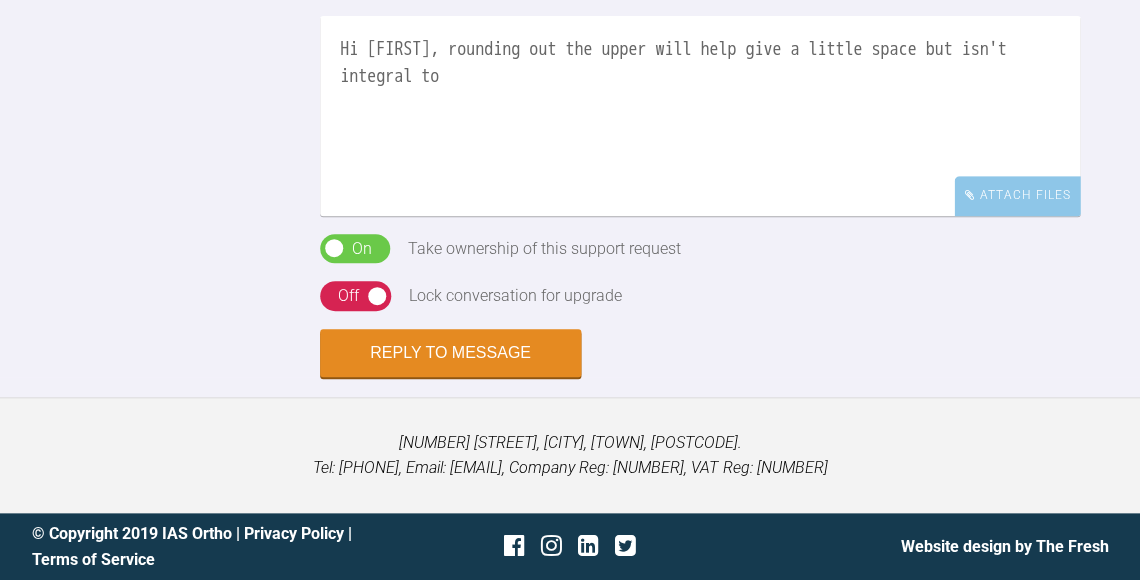 click on "Hi [FIRST], rounding out the upper will help give a little space but isn't integral to" at bounding box center [700, 116] 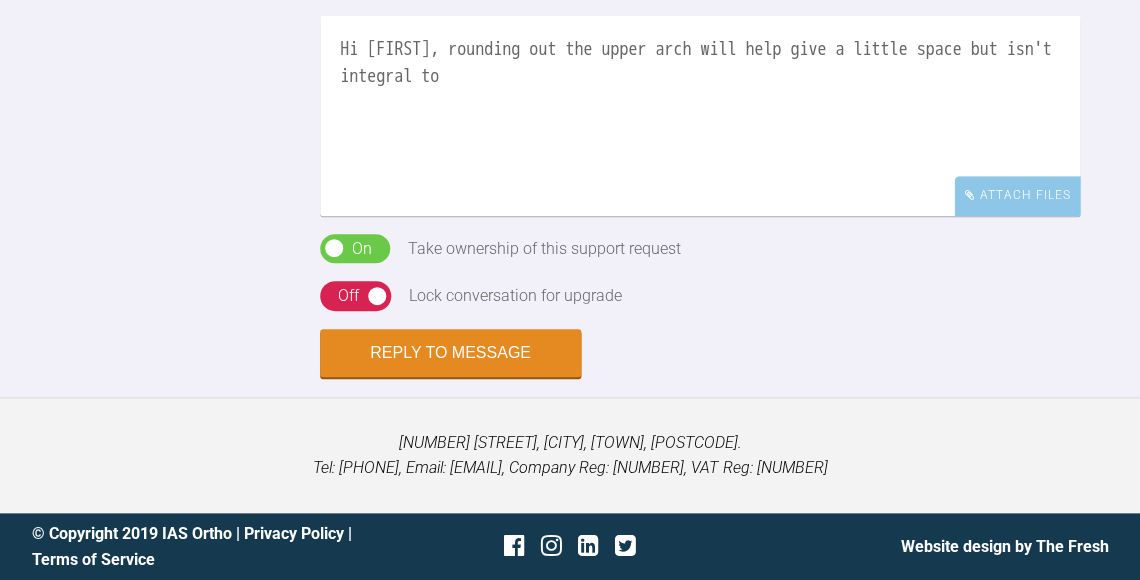 click on "Hi [FIRST], rounding out the upper arch will help give a little space but isn't integral to" at bounding box center (700, 116) 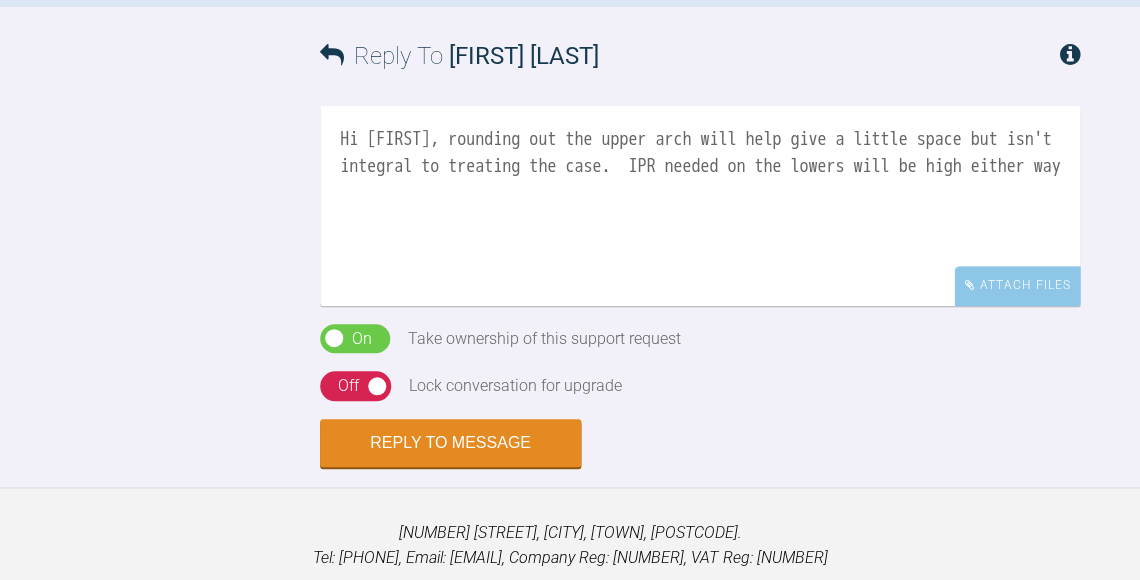 scroll, scrollTop: 1440, scrollLeft: 0, axis: vertical 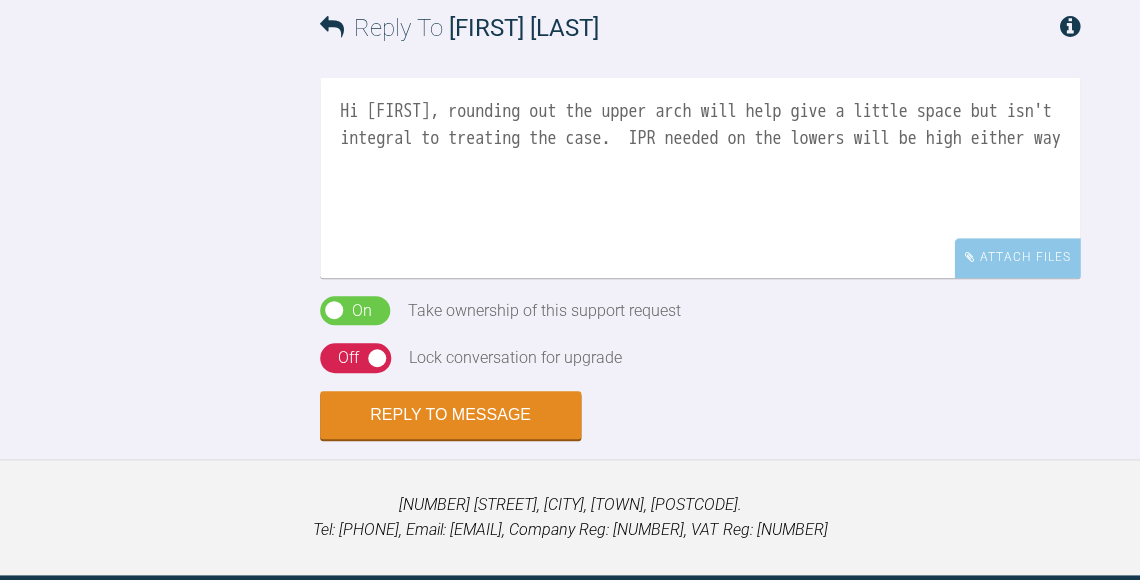 click on "Click to enlarge" at bounding box center (513, -422) 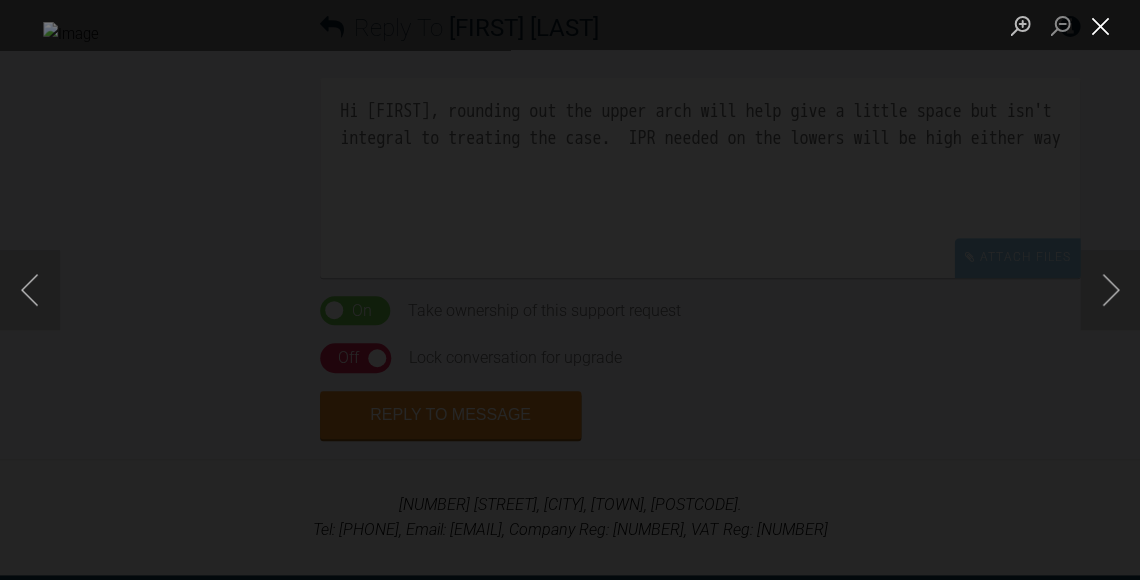click at bounding box center (1100, 25) 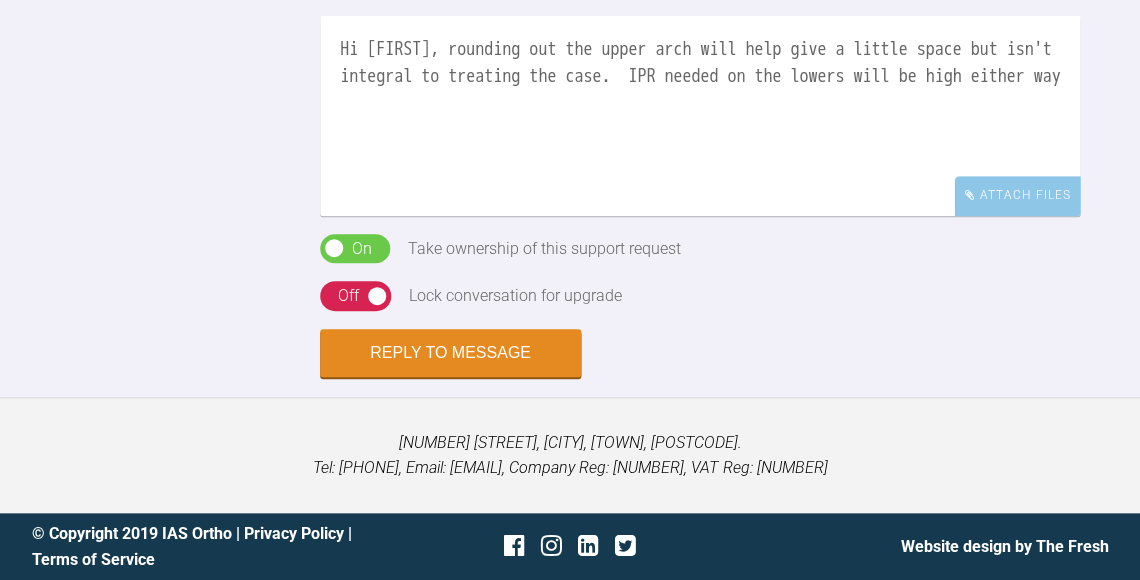 scroll, scrollTop: 2406, scrollLeft: 0, axis: vertical 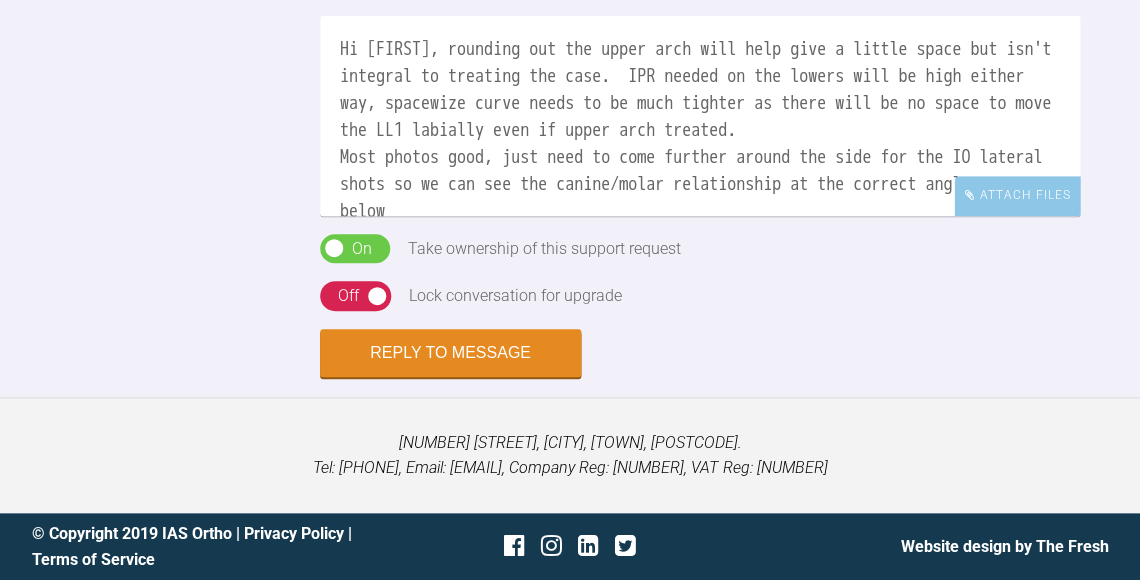 click on "Hi [FIRST], rounding out the upper arch will help give a little space but isn't integral to treating the case.  IPR needed on the lowers will be high either way, spacewize curve needs to be much tighter as there will be no space to move the LL1 labially even if upper arch treated.
Most photos good, just need to come further around the side for the IO lateral shots so we can see the canine/molar relationship at the correct angle - see below" at bounding box center (700, 116) 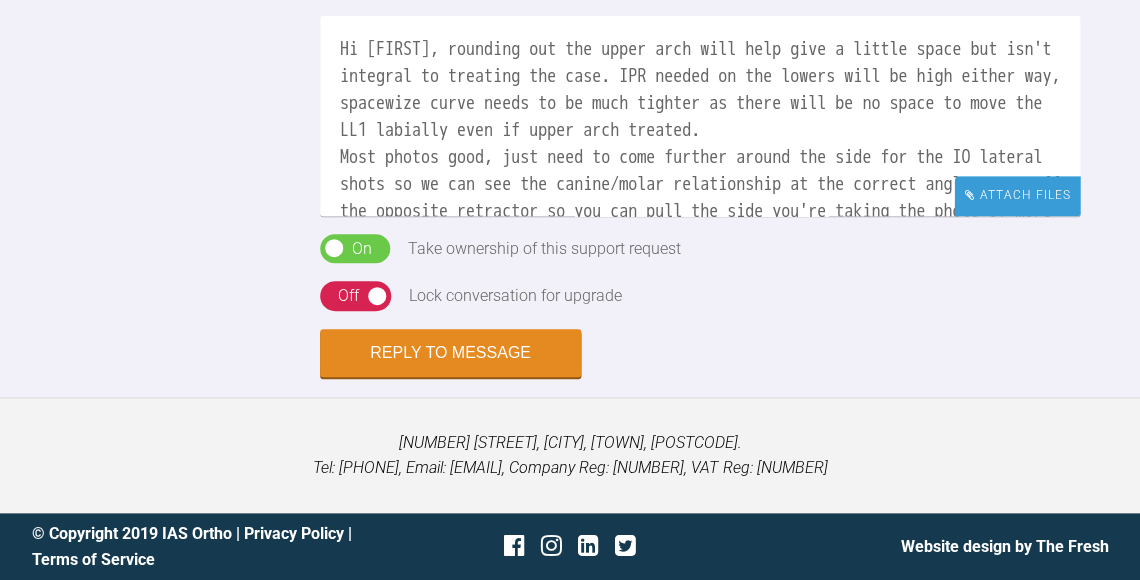 click on "Attach Files" at bounding box center [1017, 195] 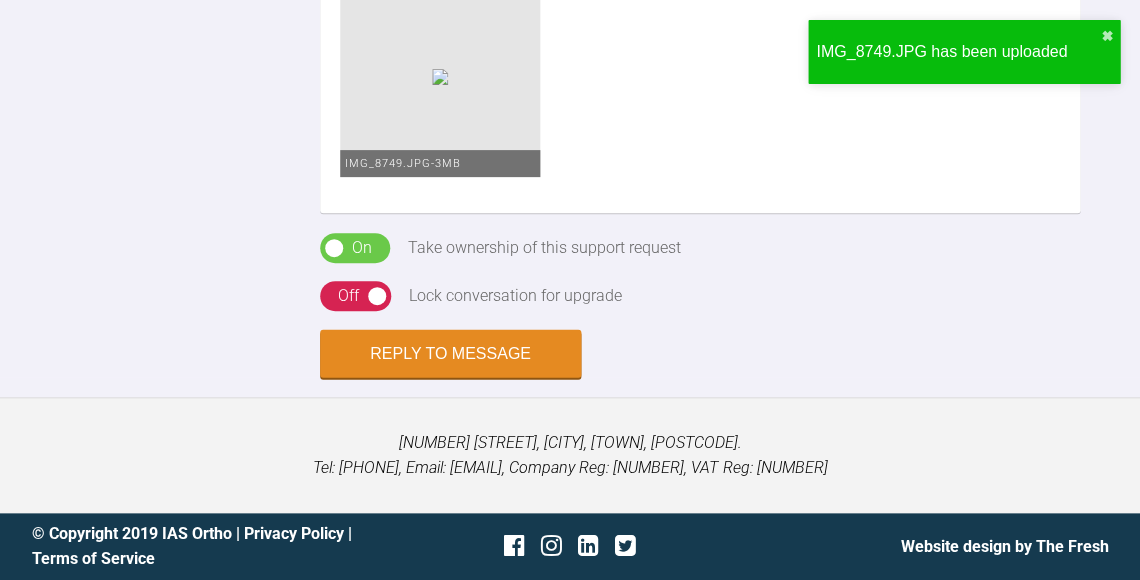scroll, scrollTop: 2440, scrollLeft: 0, axis: vertical 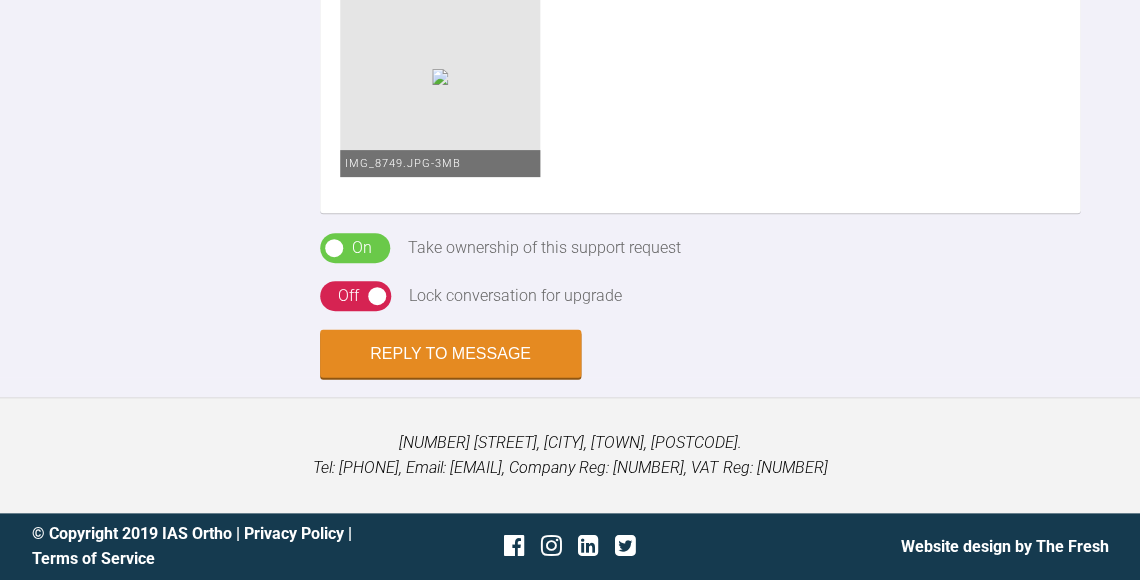 type on "Hi [FIRST], rounding out the upper arch will help give a little space but isn't integral to treating the case.  IPR needed on the lowers will be high either way, spacewize curve needs to be much tighter as there will be no space to move the LL1 labially even if upper arch treated.
Most photos good, just need to come further around the side for the IO lateral shots so we can see the canine/molar relationship at the correct angle, ease off the opposite retractor so you can pull the side you're taking the photo of more - see below
So ok to send this off, ask the to round out the upper with no IPR, then to align the lowers within the uppers and try to leave 2mm OJ.  Ask to avoid IPR on overlapping contacts until later in the sequence and to stage the IPR.  Let me know when back and I can take a look at the set up.
BW
[LAST]" 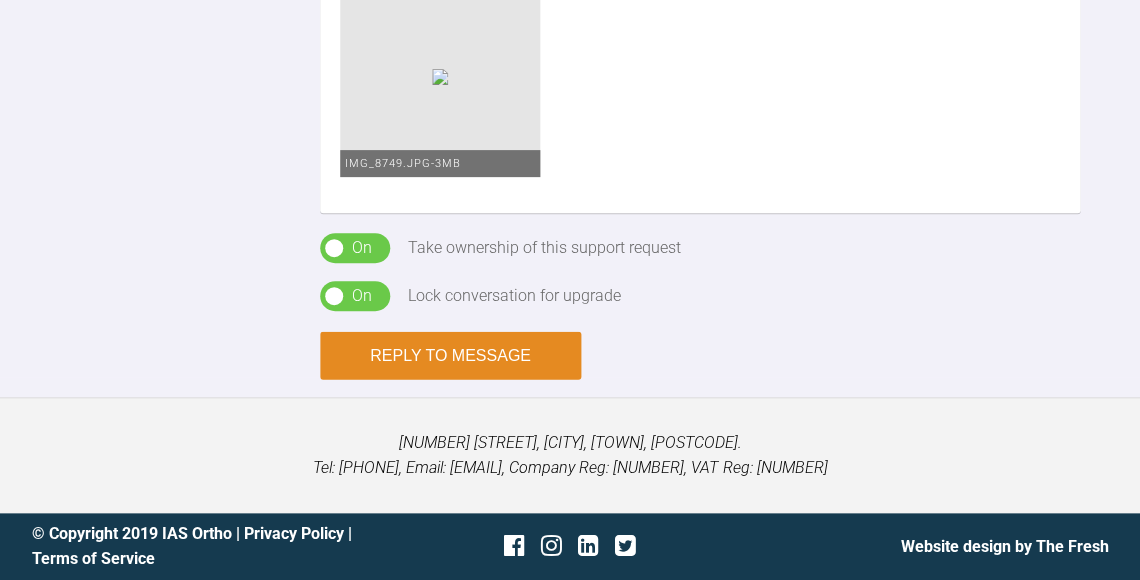 click on "Reply to Message" at bounding box center [450, 355] 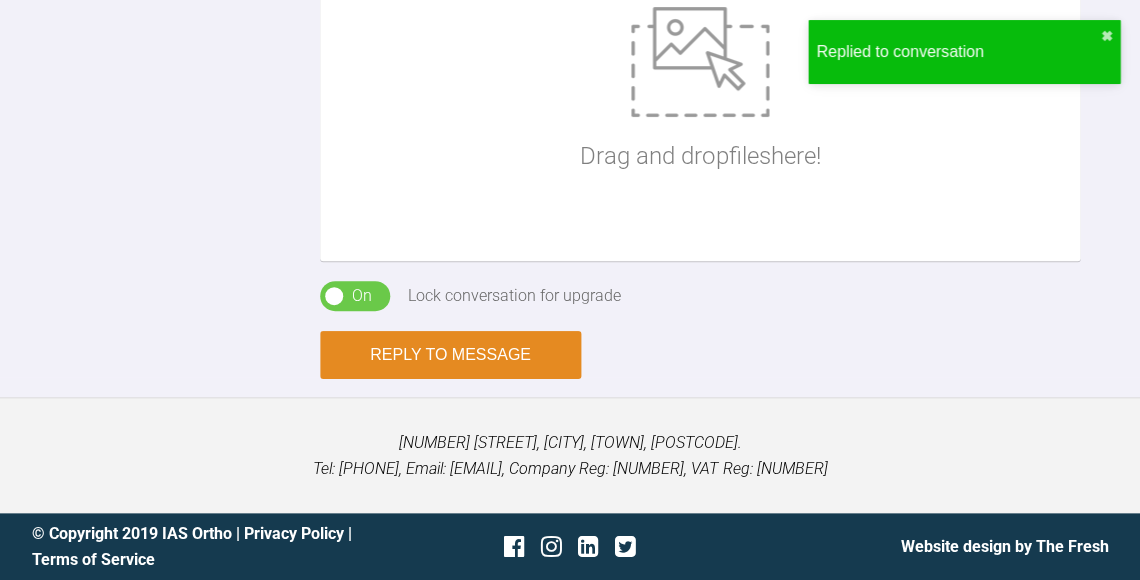scroll, scrollTop: 2697, scrollLeft: 0, axis: vertical 